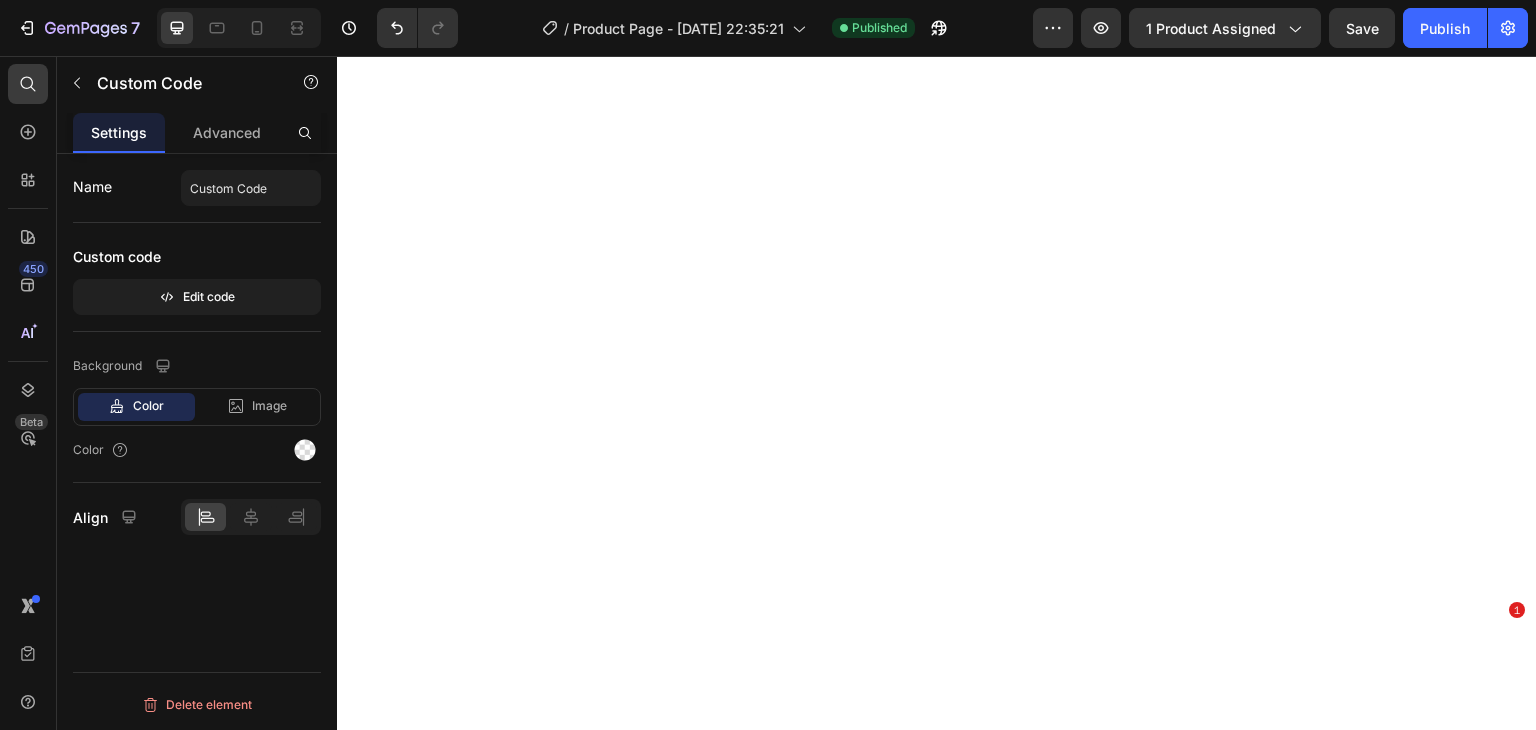 scroll, scrollTop: 0, scrollLeft: 0, axis: both 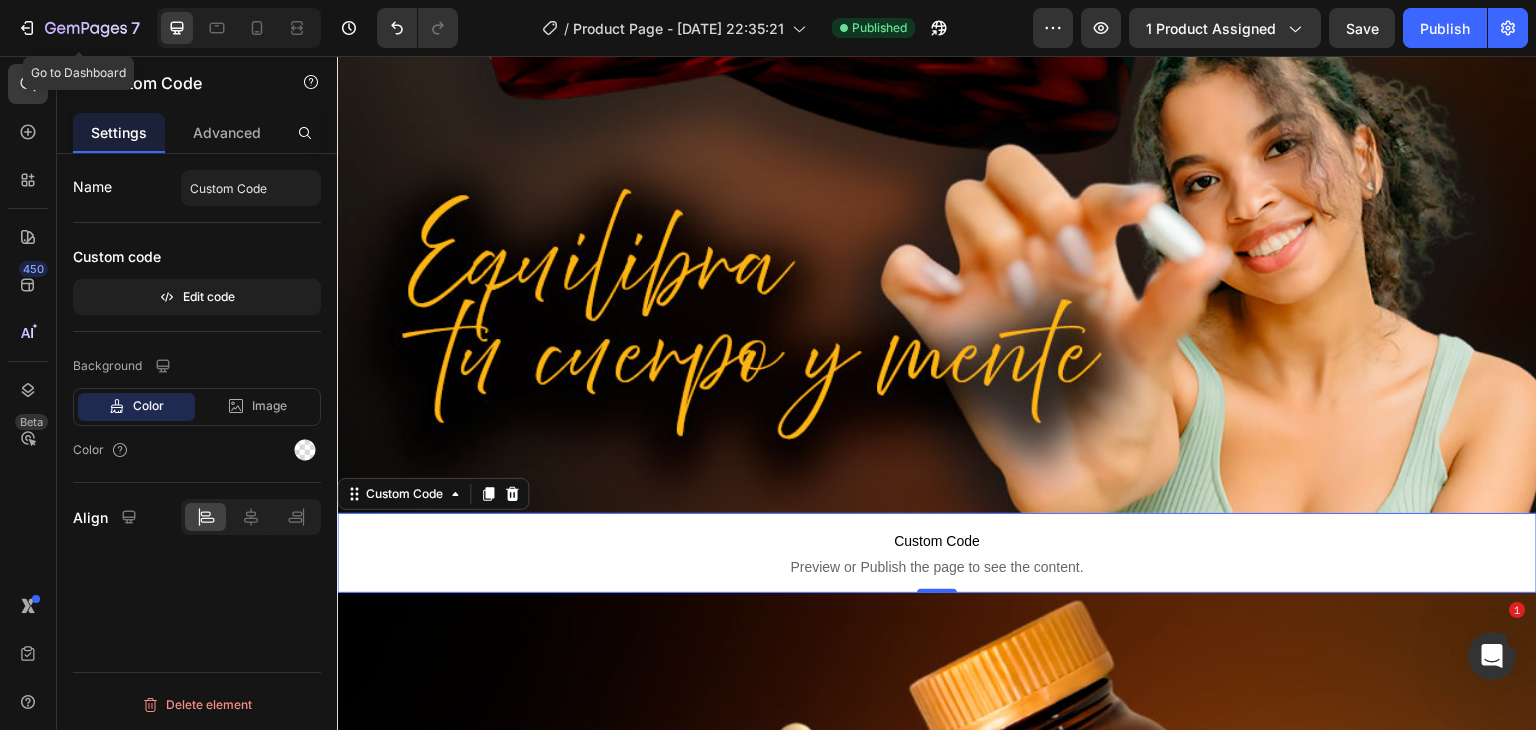drag, startPoint x: 30, startPoint y: 33, endPoint x: 125, endPoint y: 1, distance: 100.2447 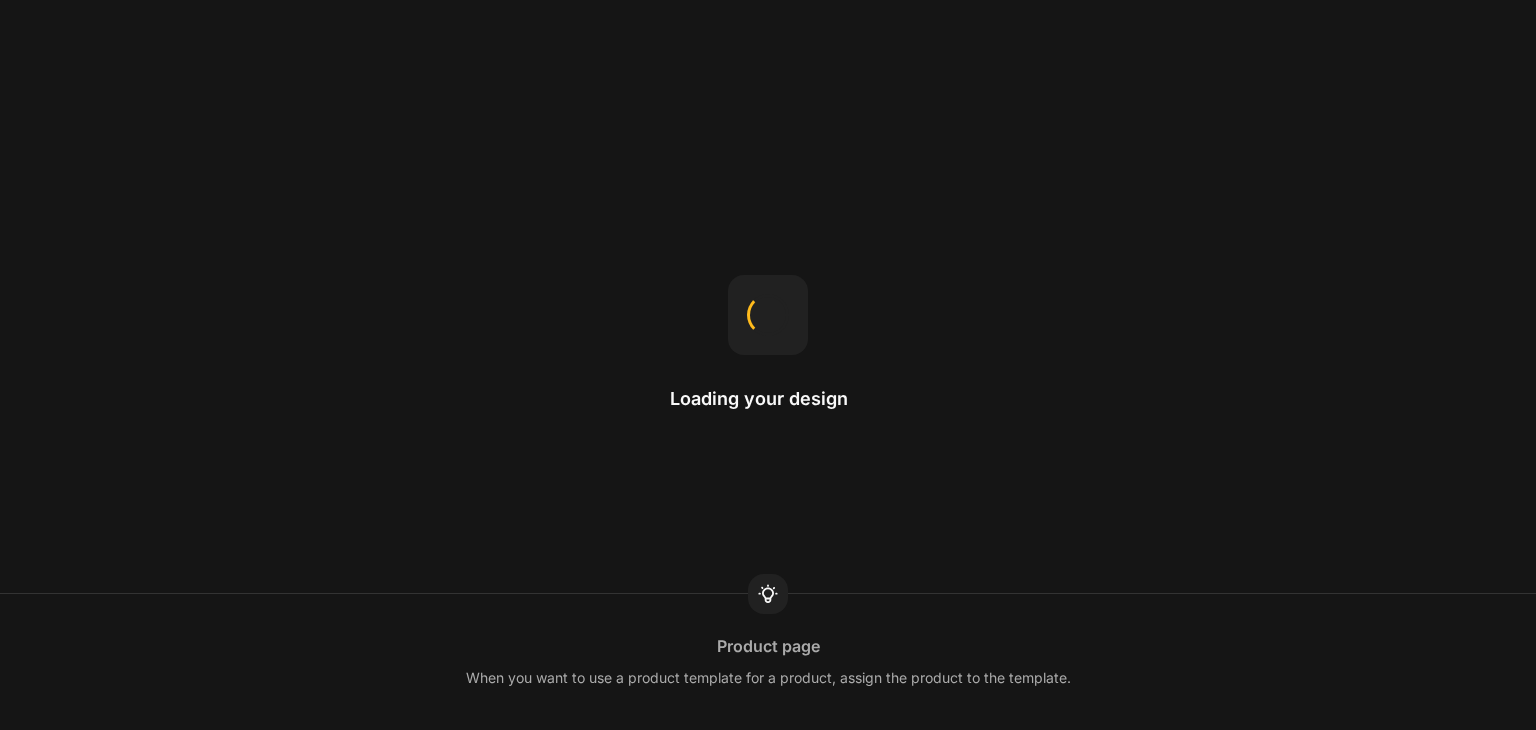 scroll, scrollTop: 0, scrollLeft: 0, axis: both 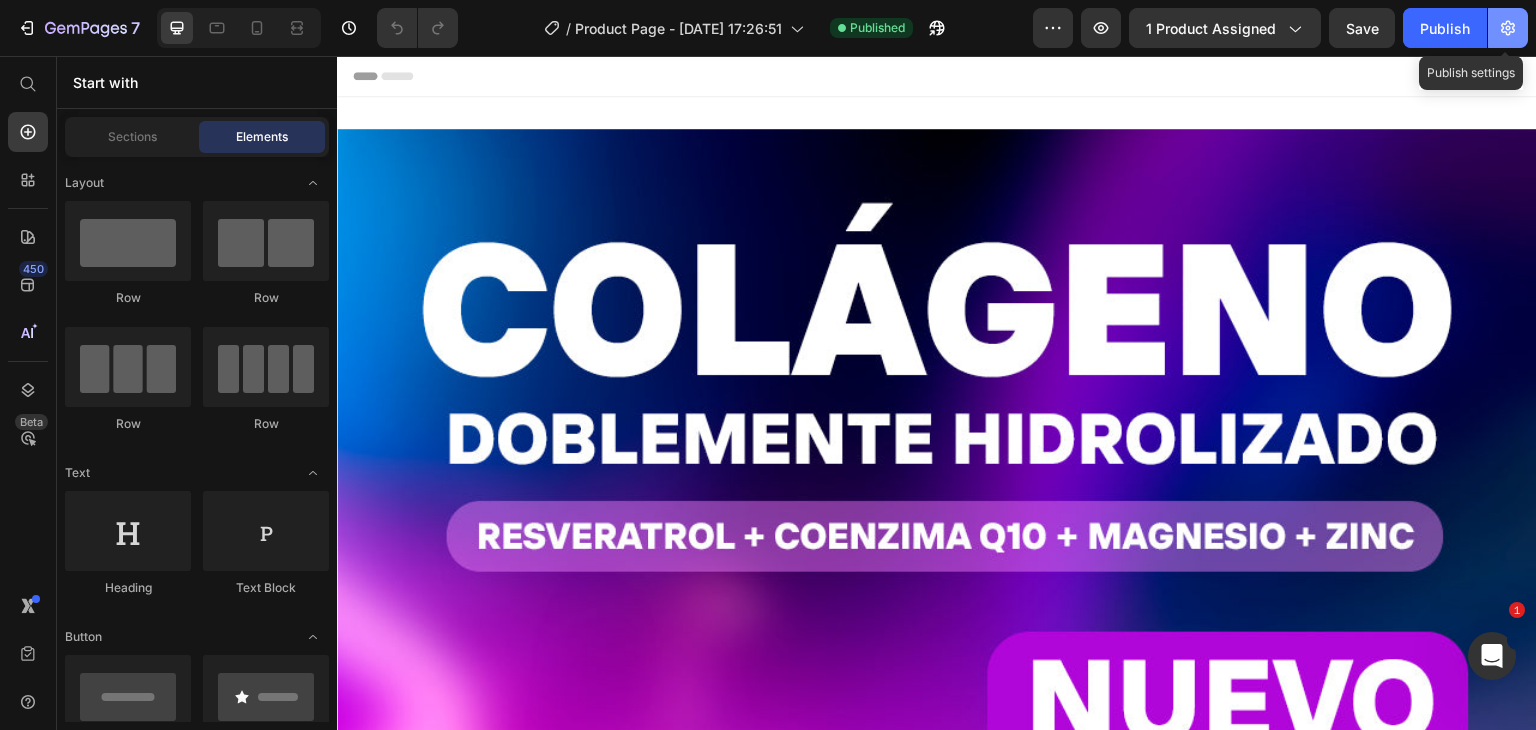 click 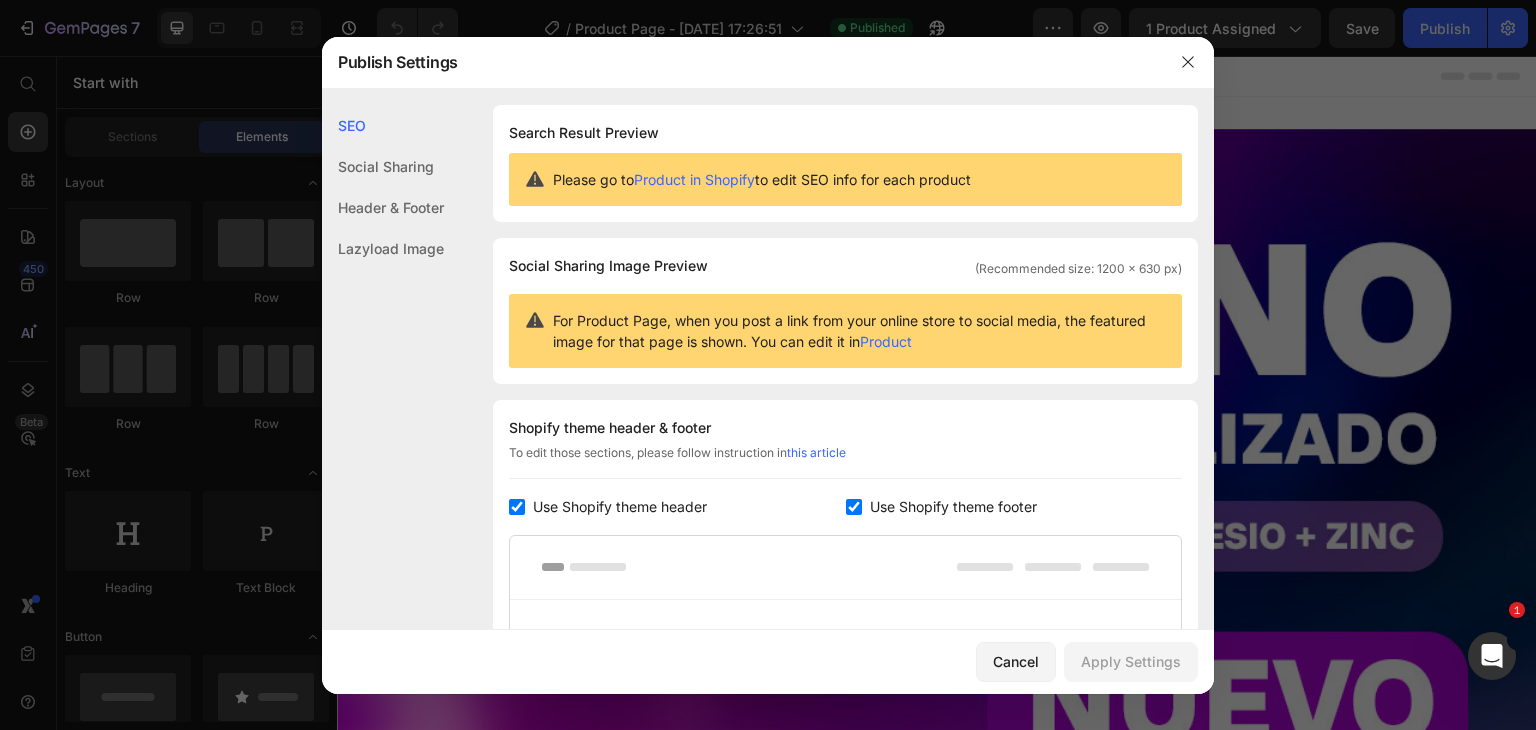 click on "Use Shopify theme header" at bounding box center (616, 507) 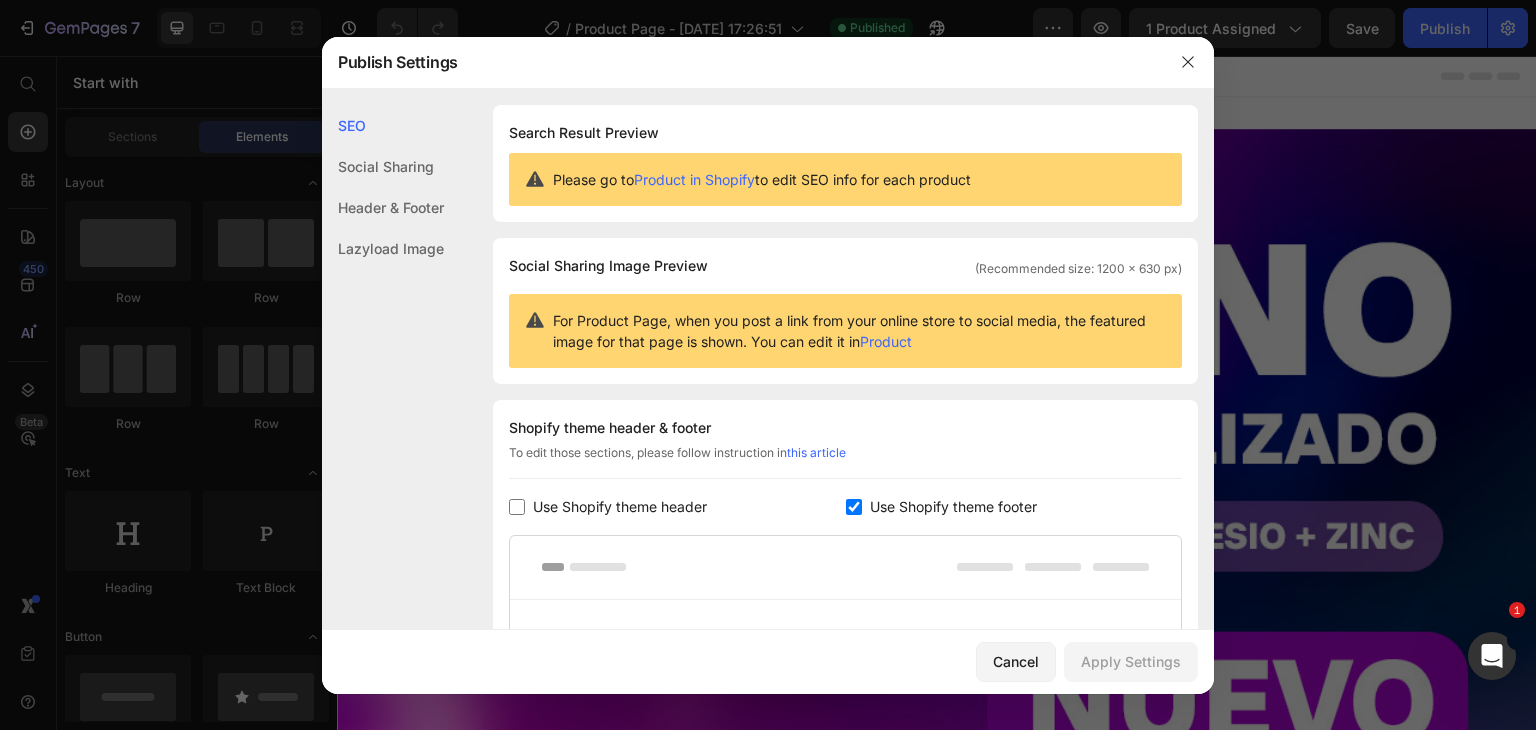 checkbox on "false" 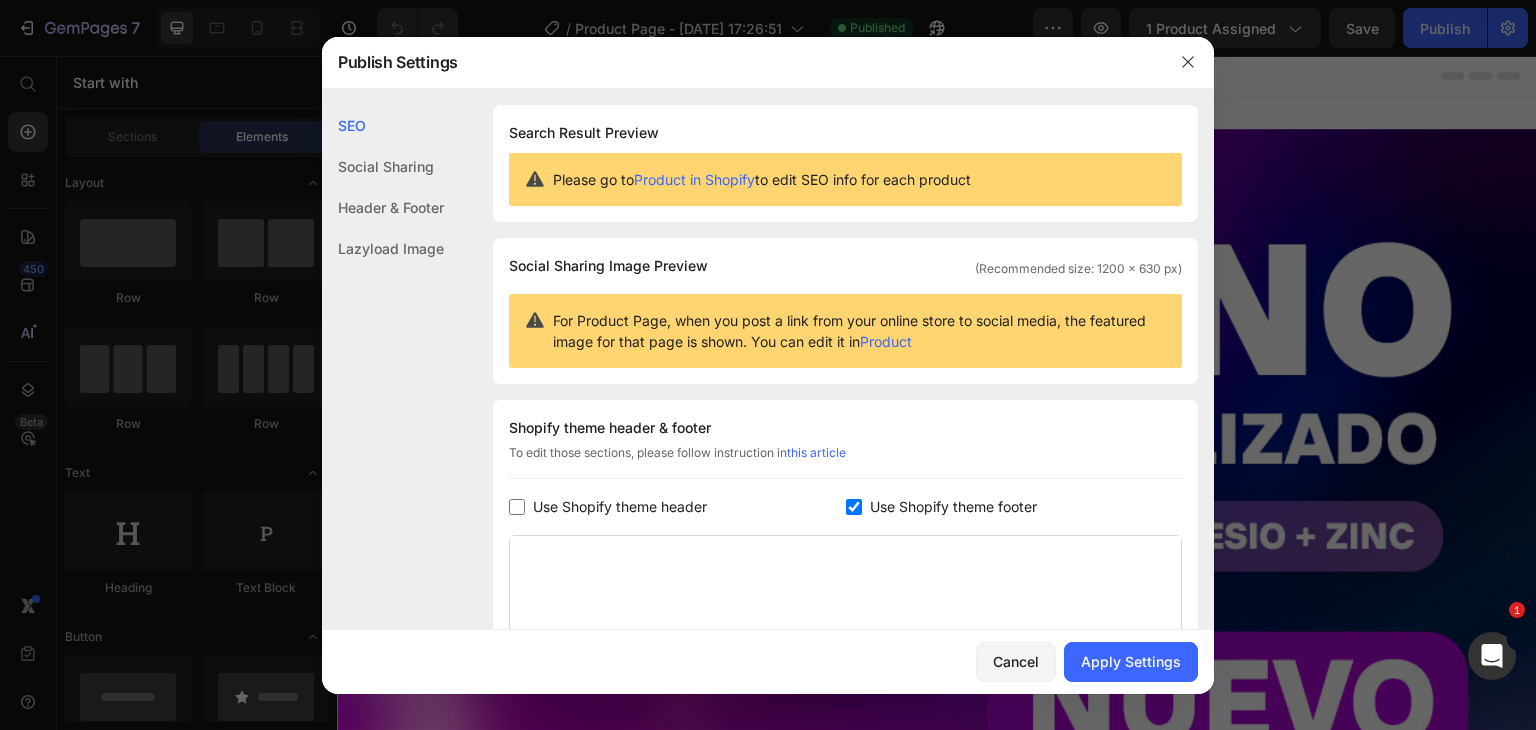 click at bounding box center (854, 507) 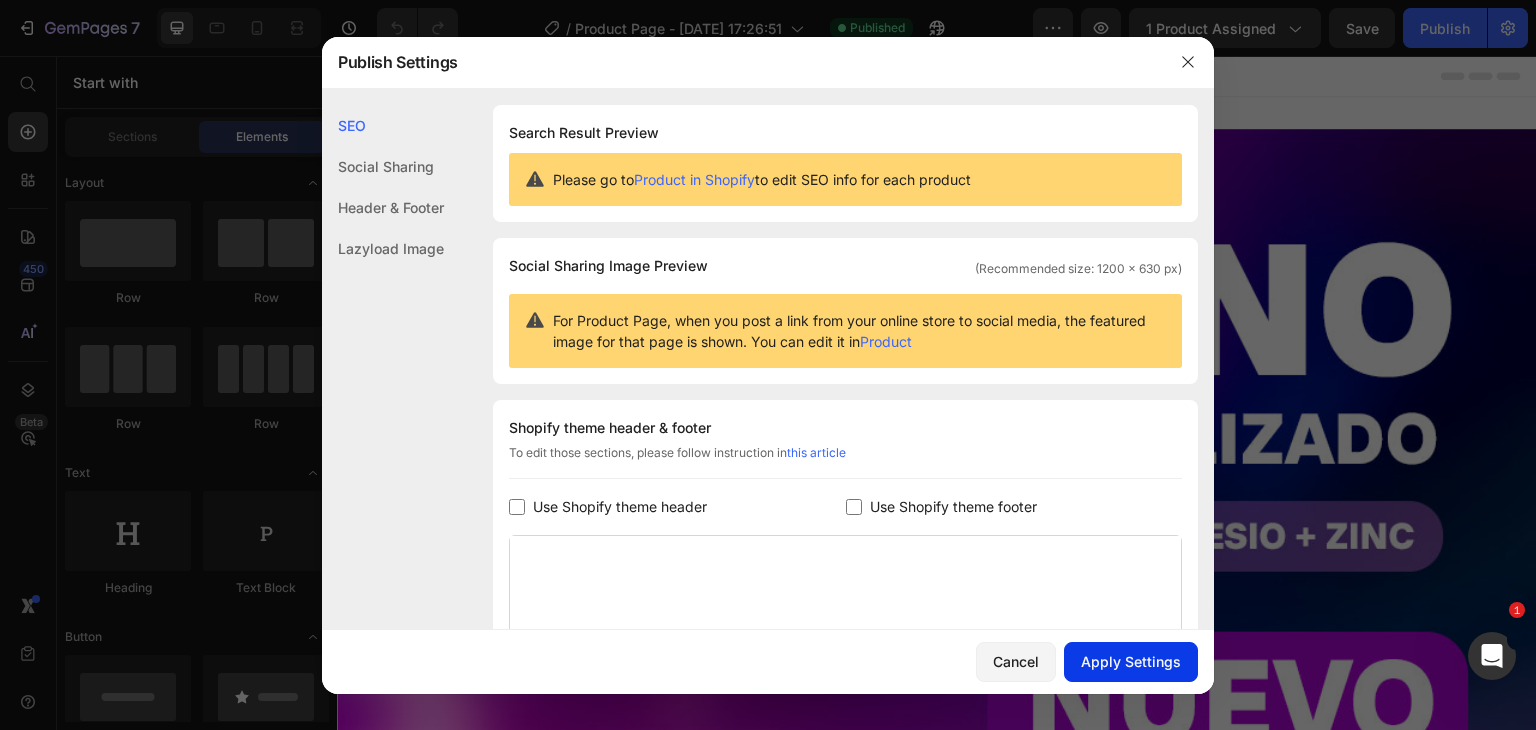 click on "Apply Settings" at bounding box center (1131, 661) 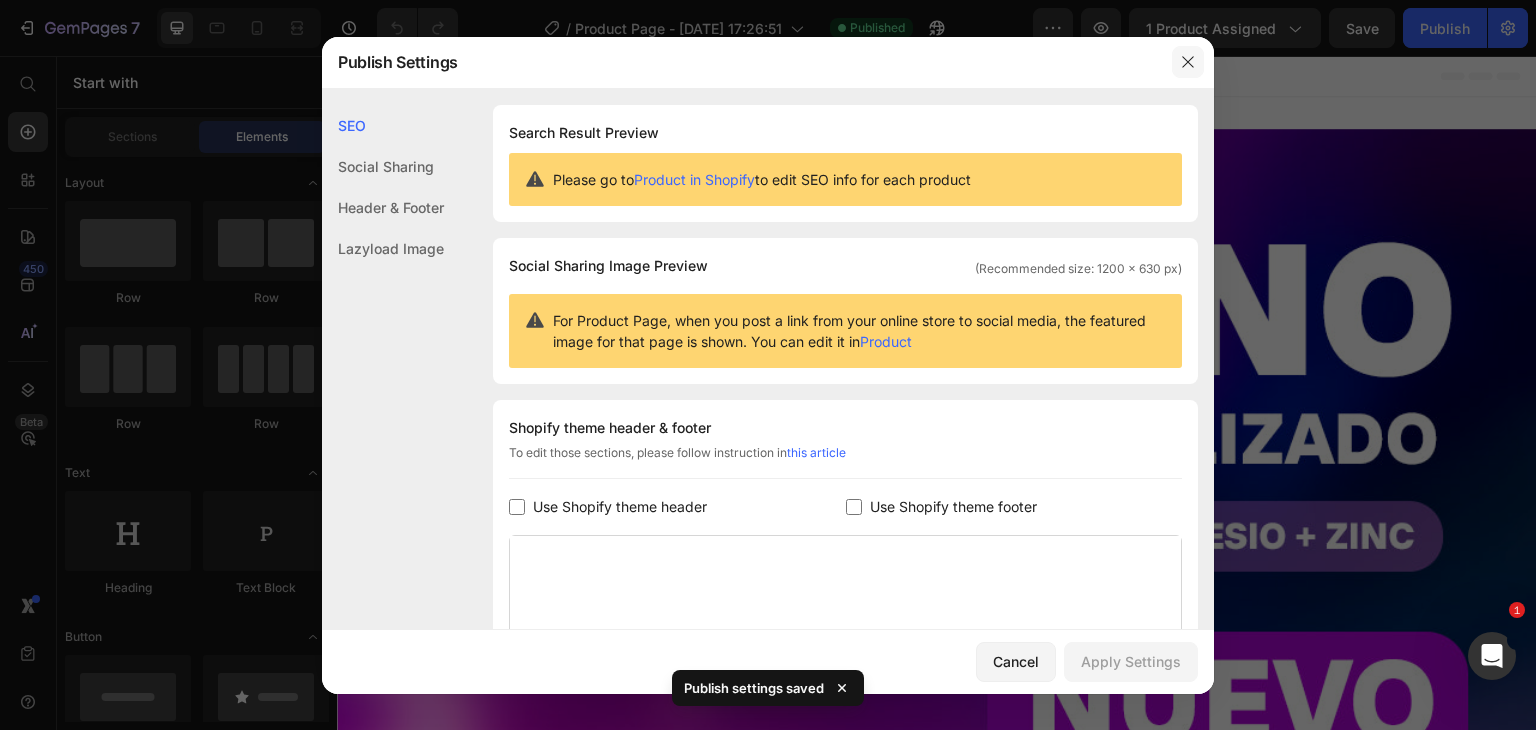 drag, startPoint x: 1192, startPoint y: 60, endPoint x: 889, endPoint y: 4, distance: 308.13147 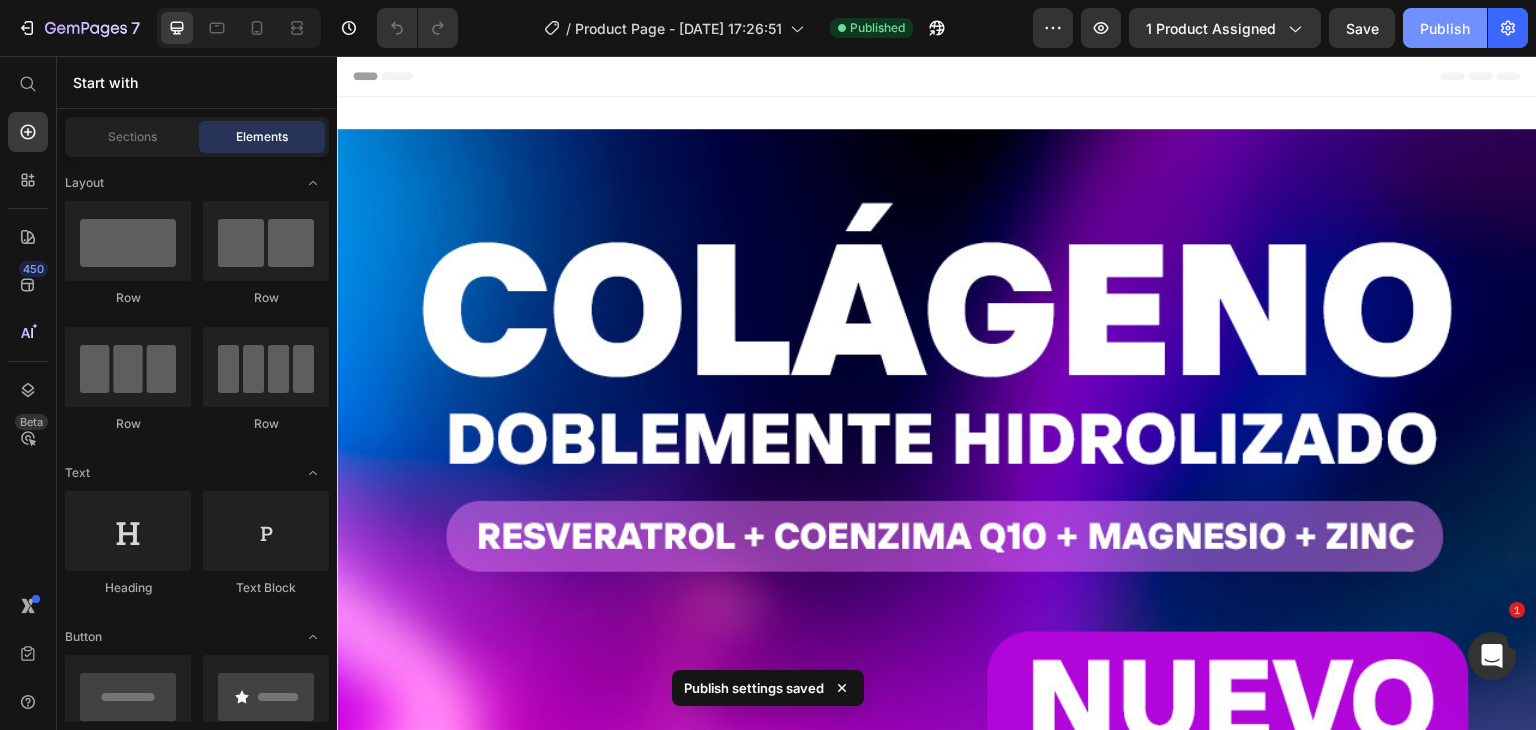 click on "Publish" at bounding box center [1445, 28] 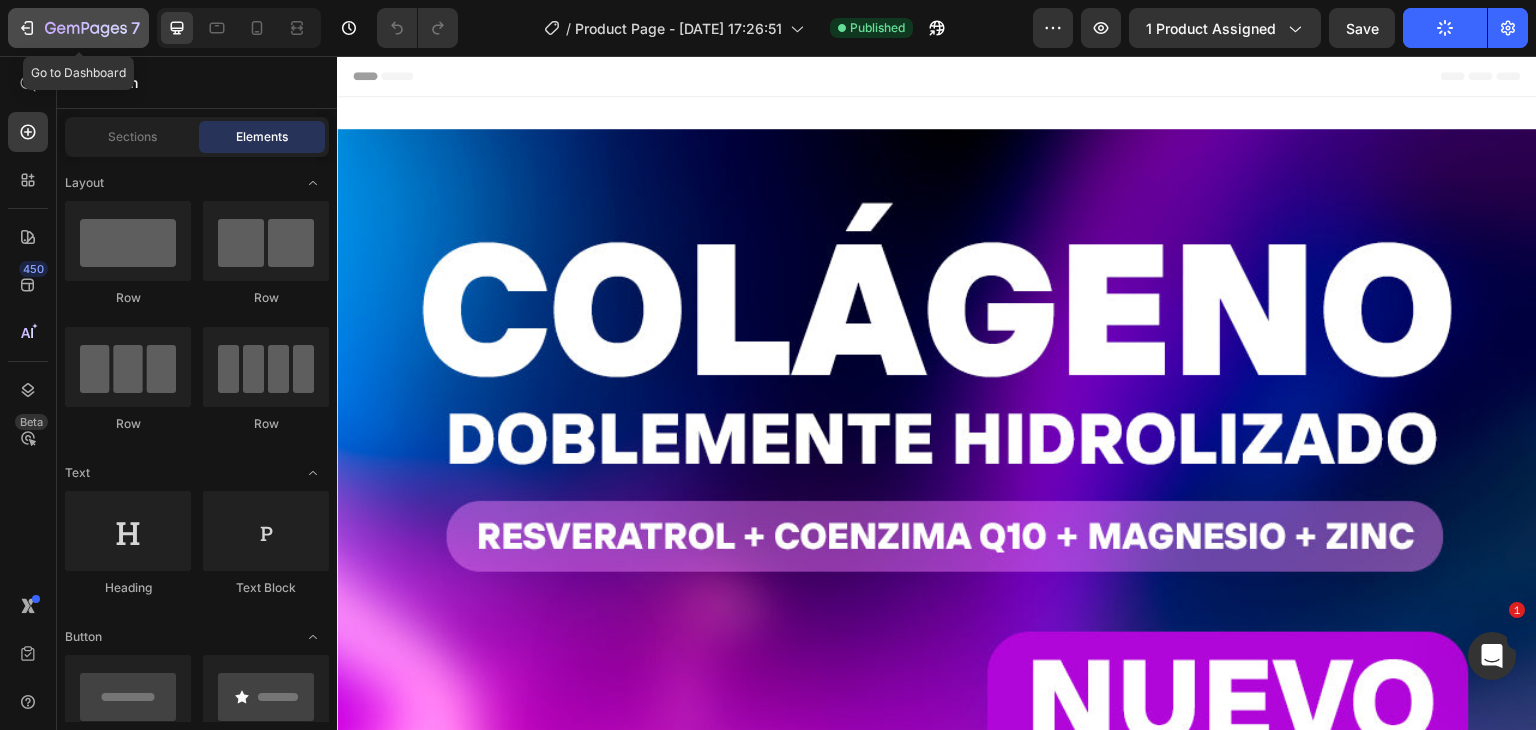 click 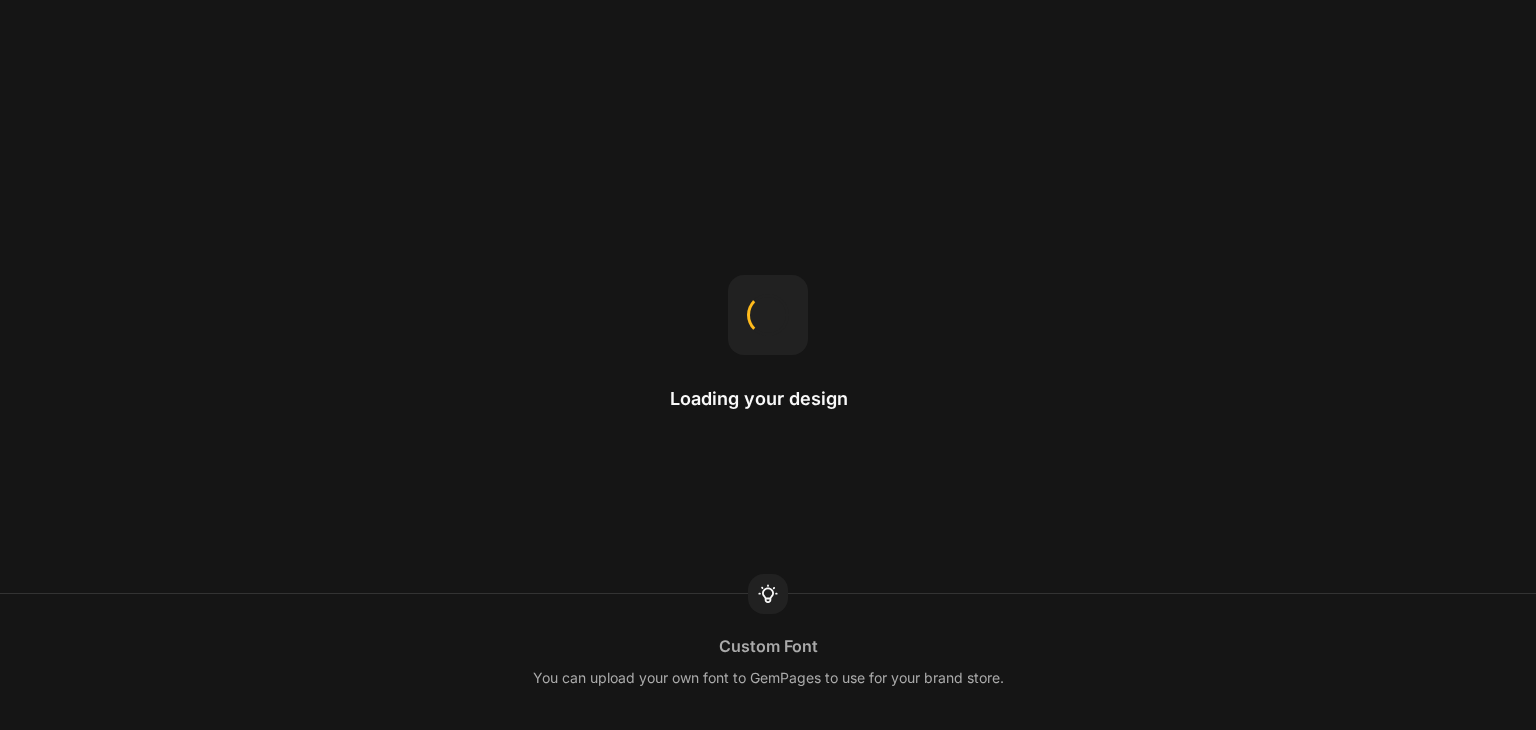 scroll, scrollTop: 0, scrollLeft: 0, axis: both 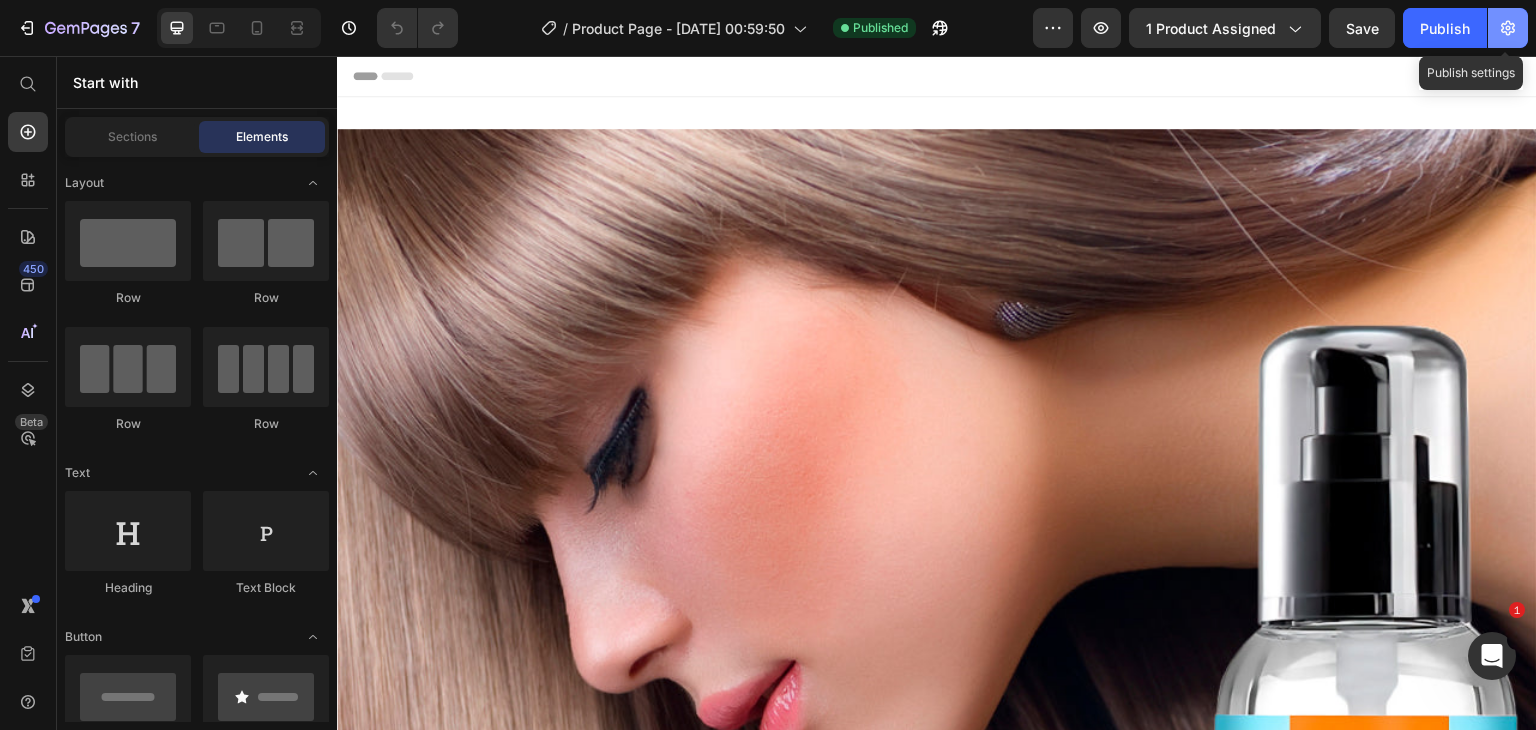 click 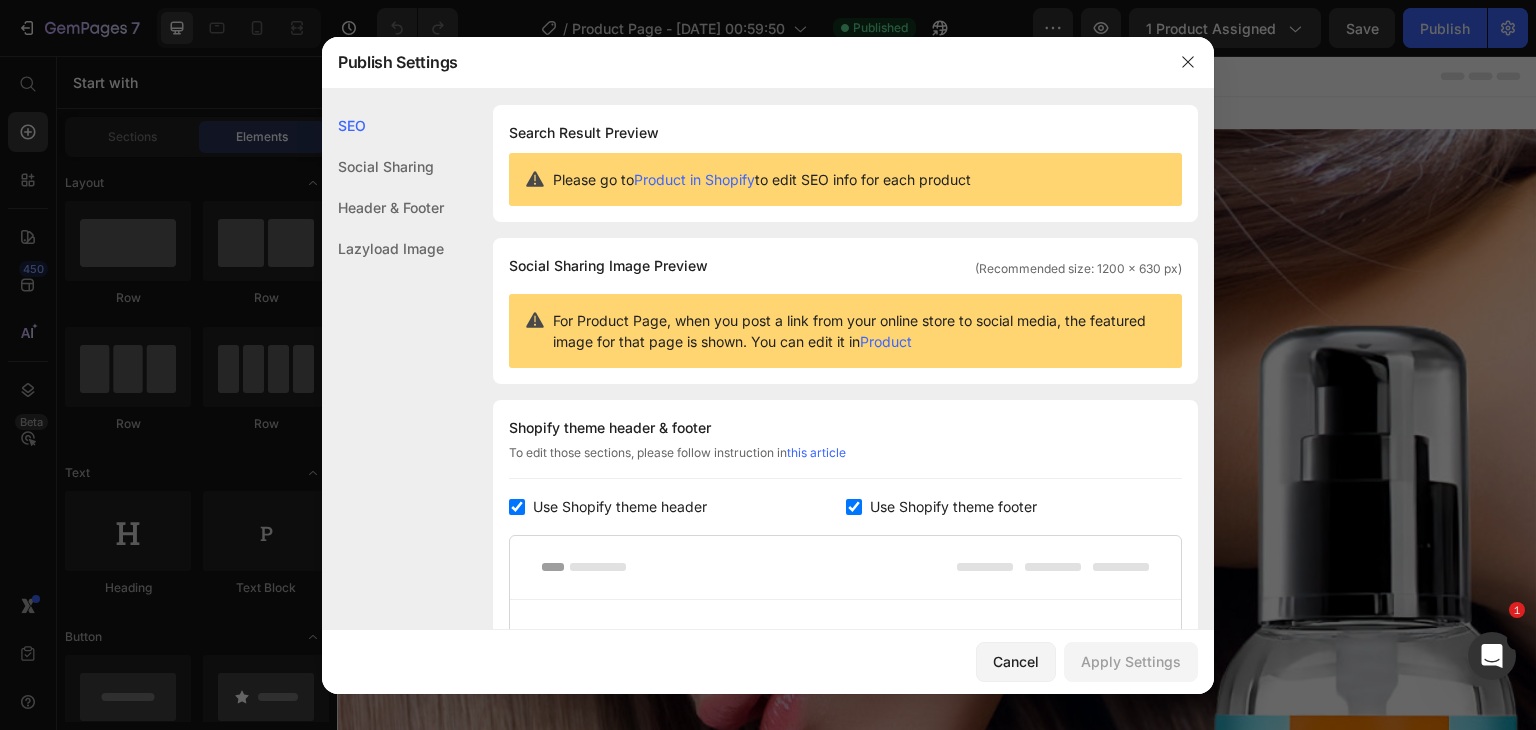 click on "Shopify theme header & footer  To edit those sections, please follow instruction in  this article Use Shopify theme header Use Shopify theme footer GemPages Design" 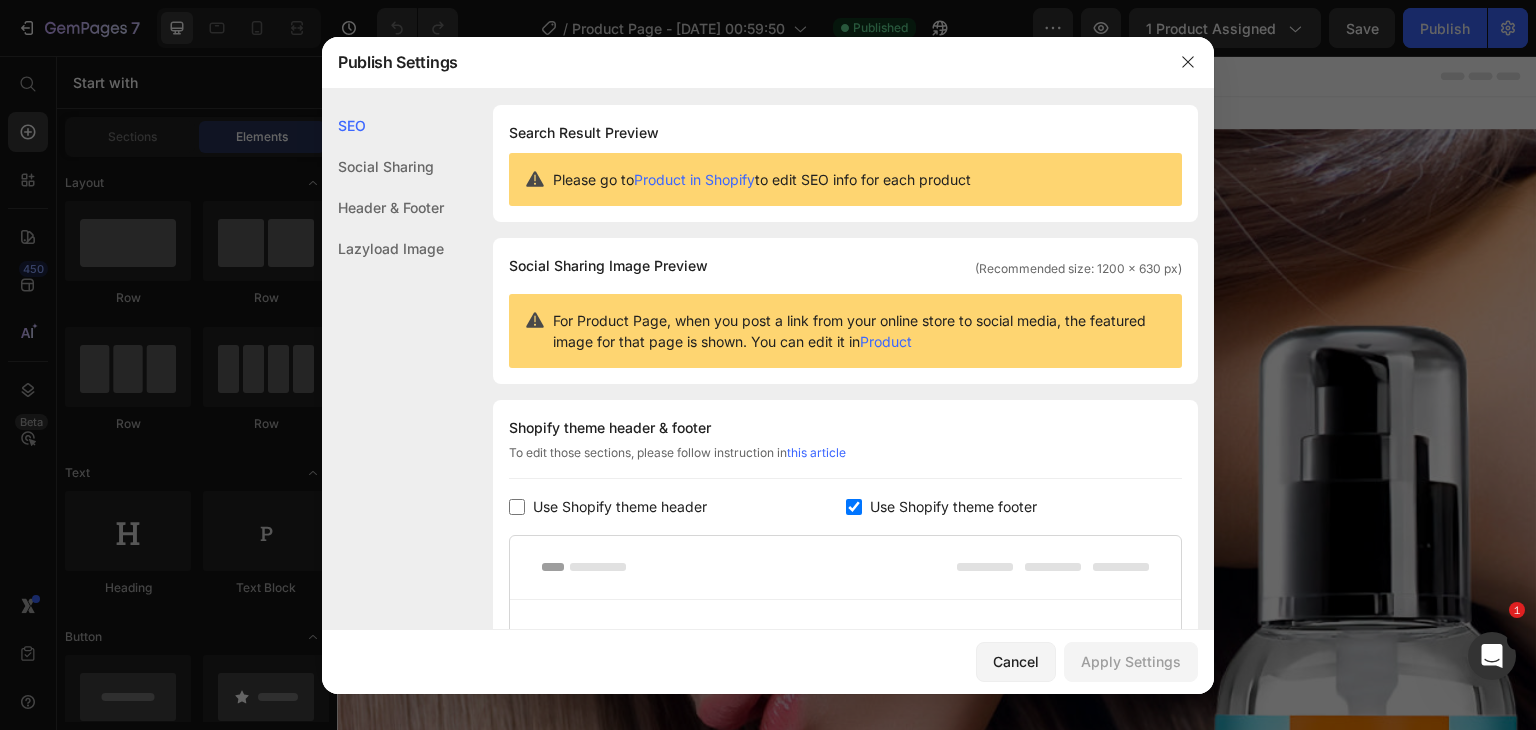 checkbox on "false" 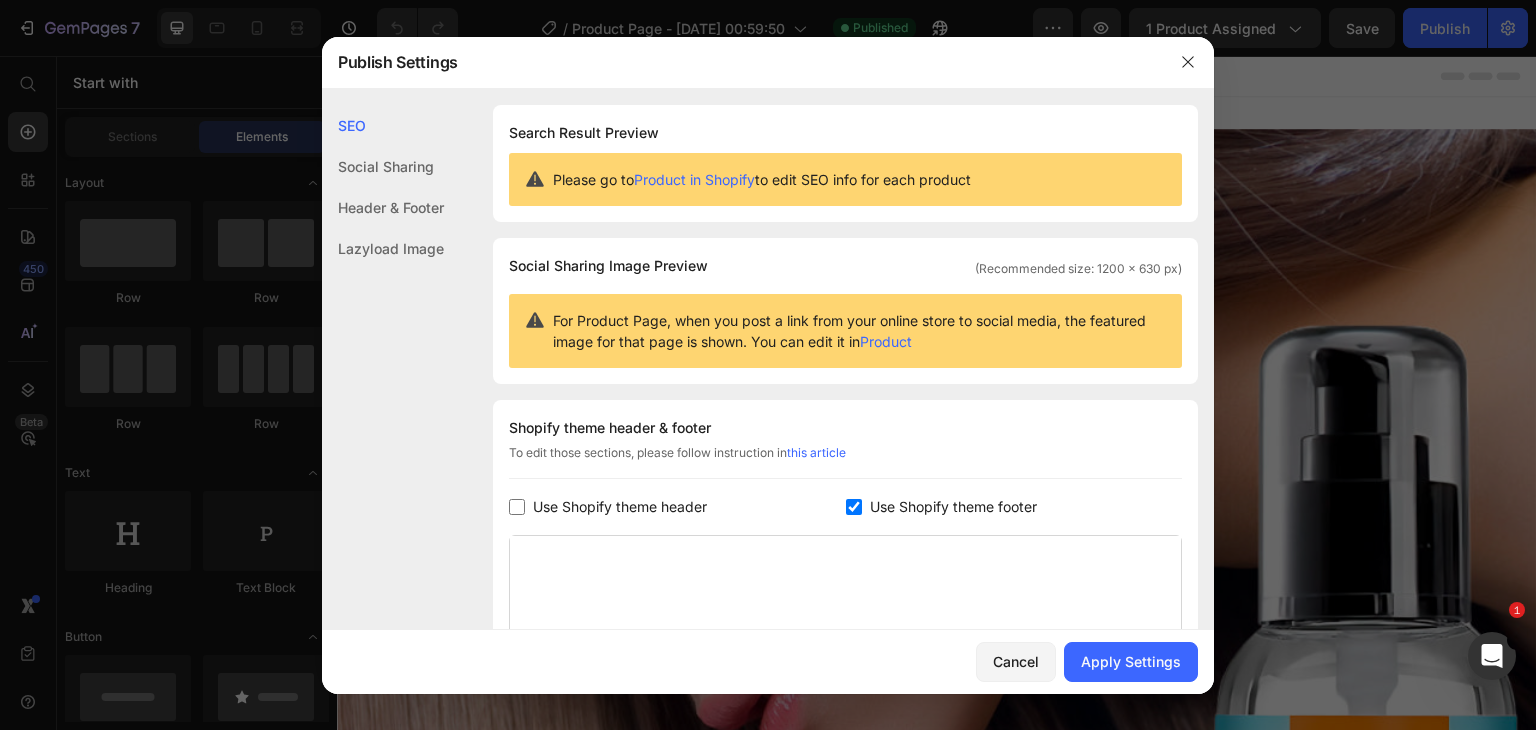 click at bounding box center (854, 507) 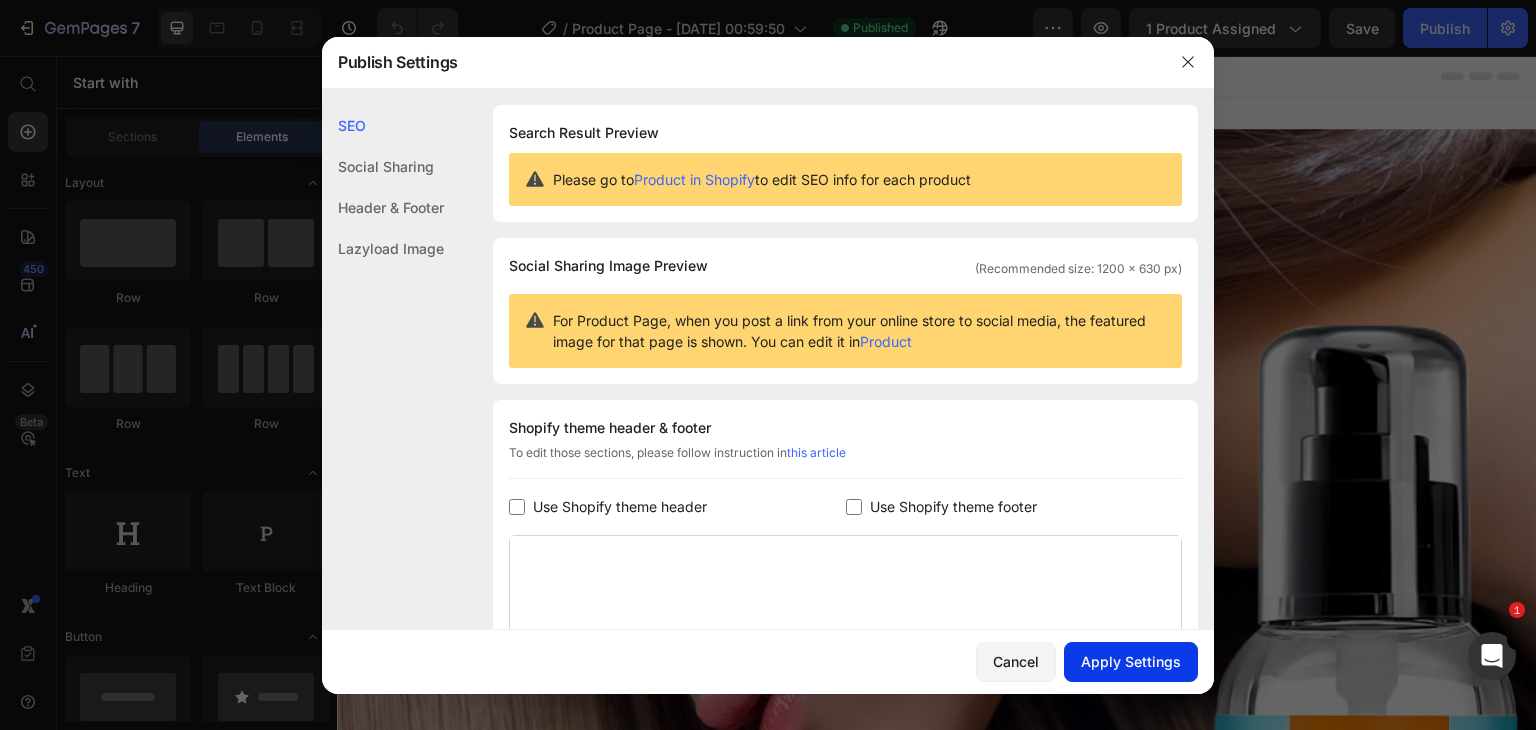 click on "Apply Settings" at bounding box center [1131, 661] 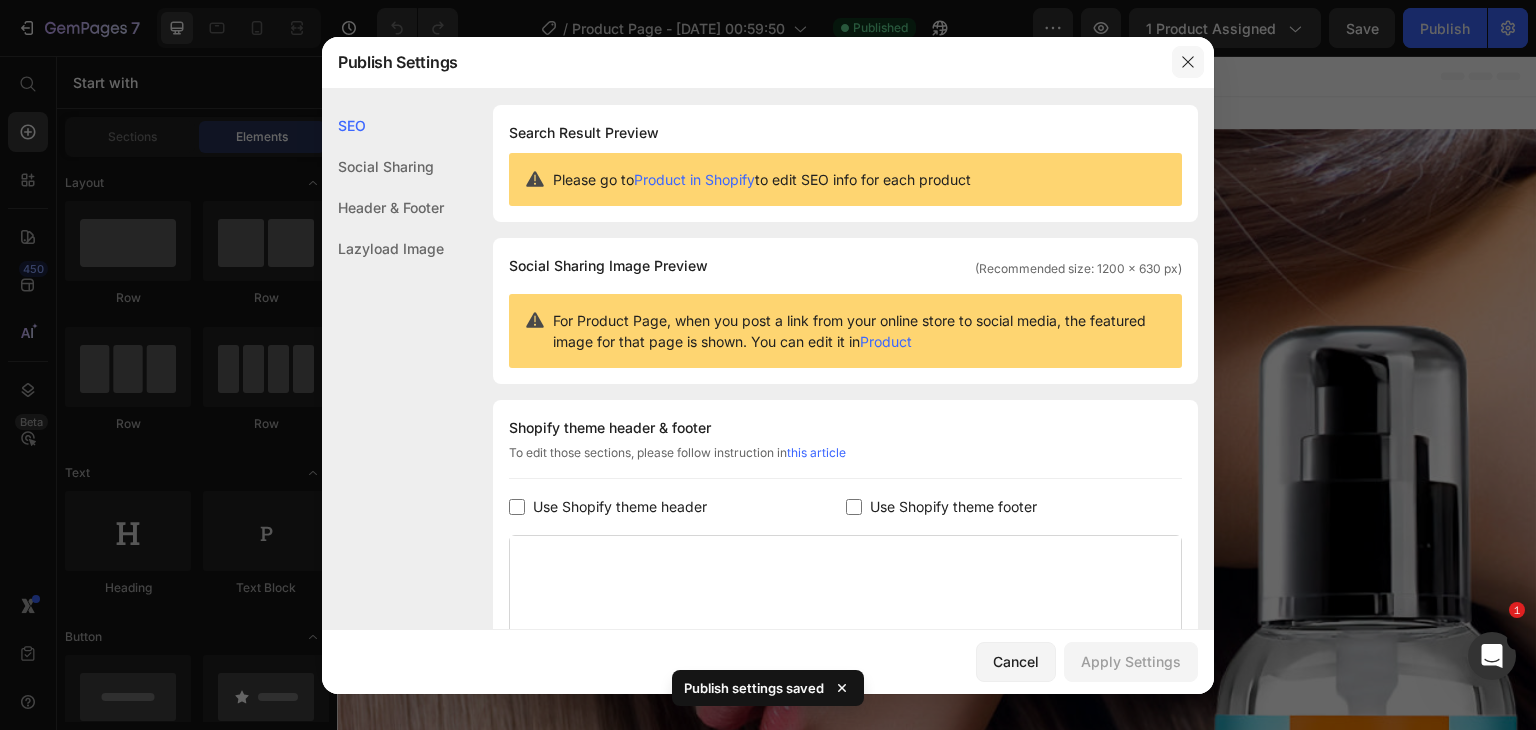 click 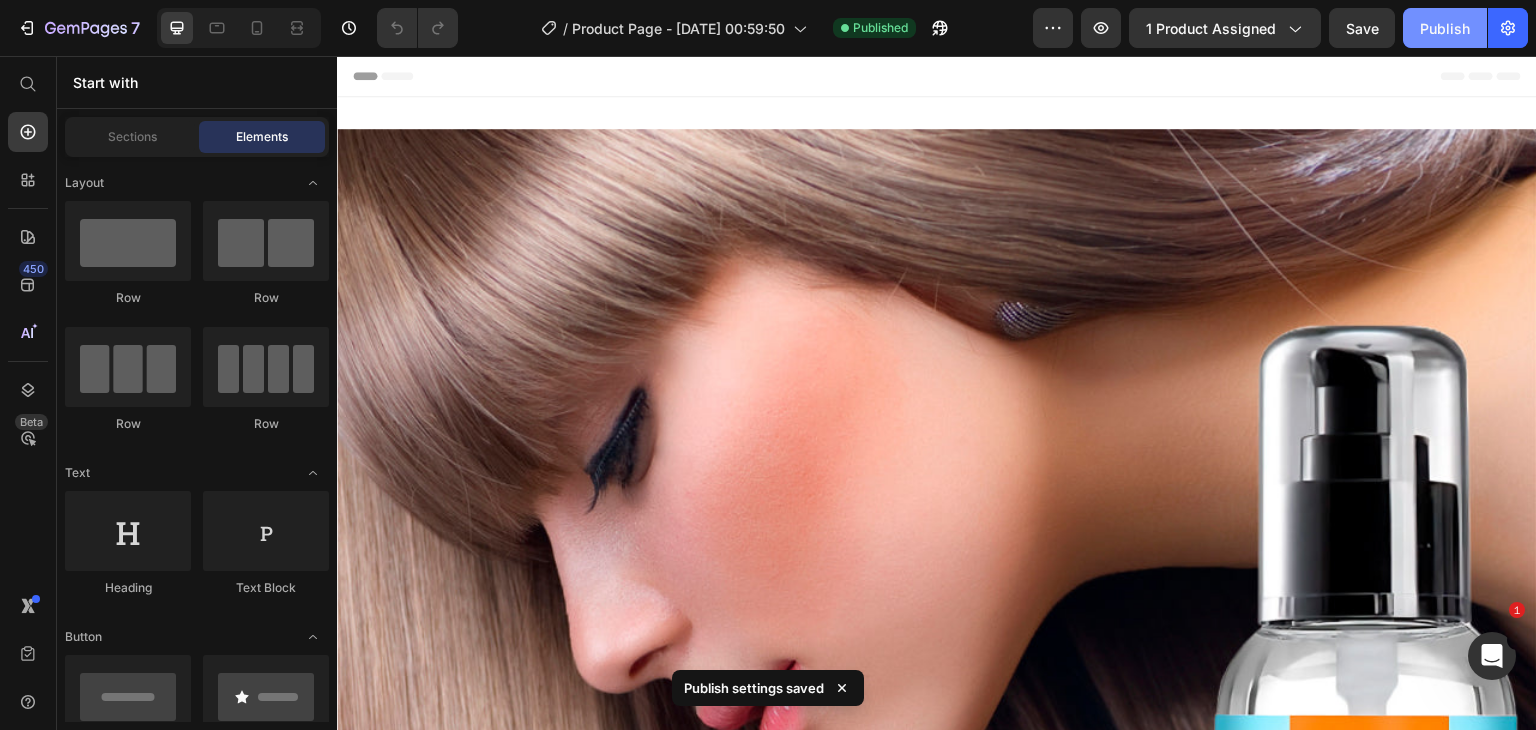 click on "Publish" at bounding box center [1445, 28] 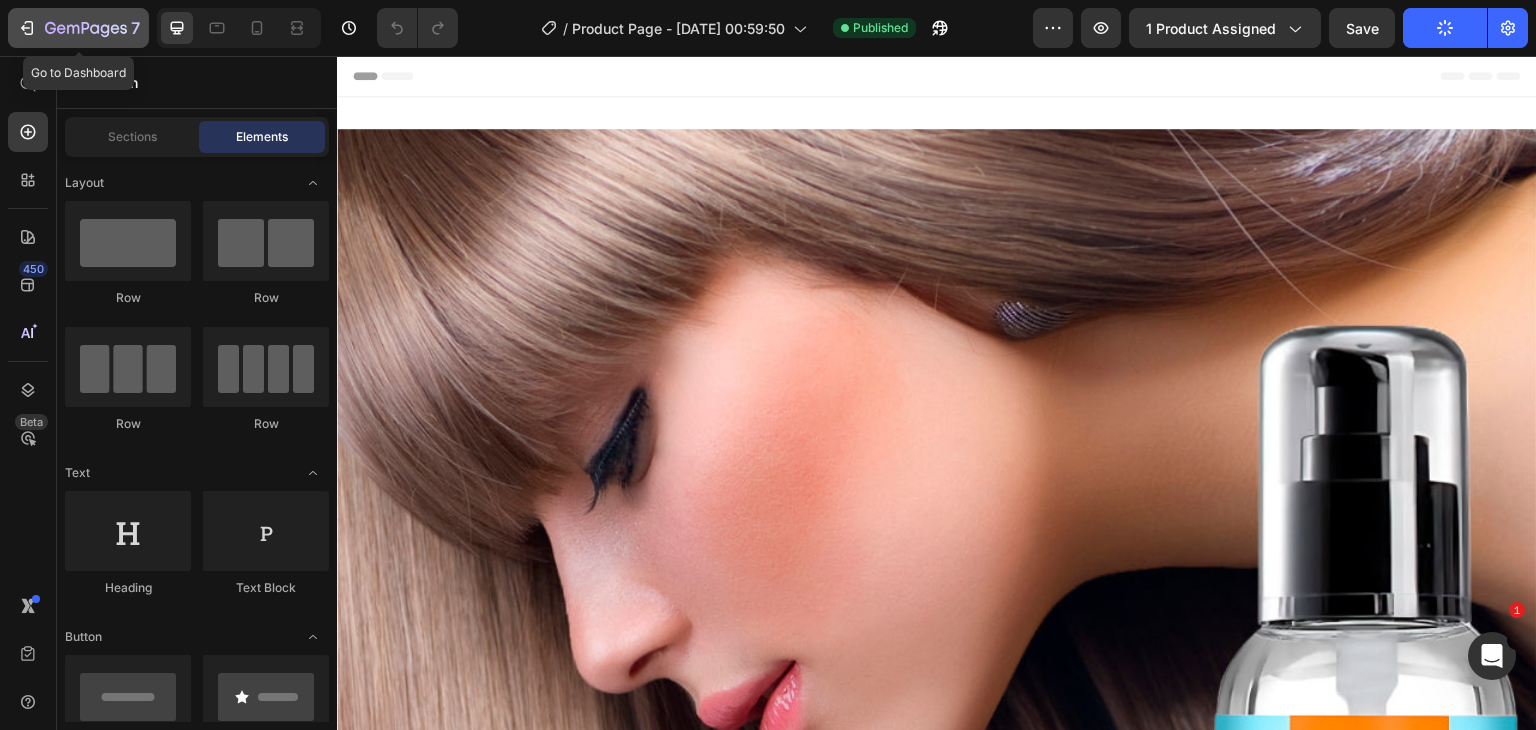click 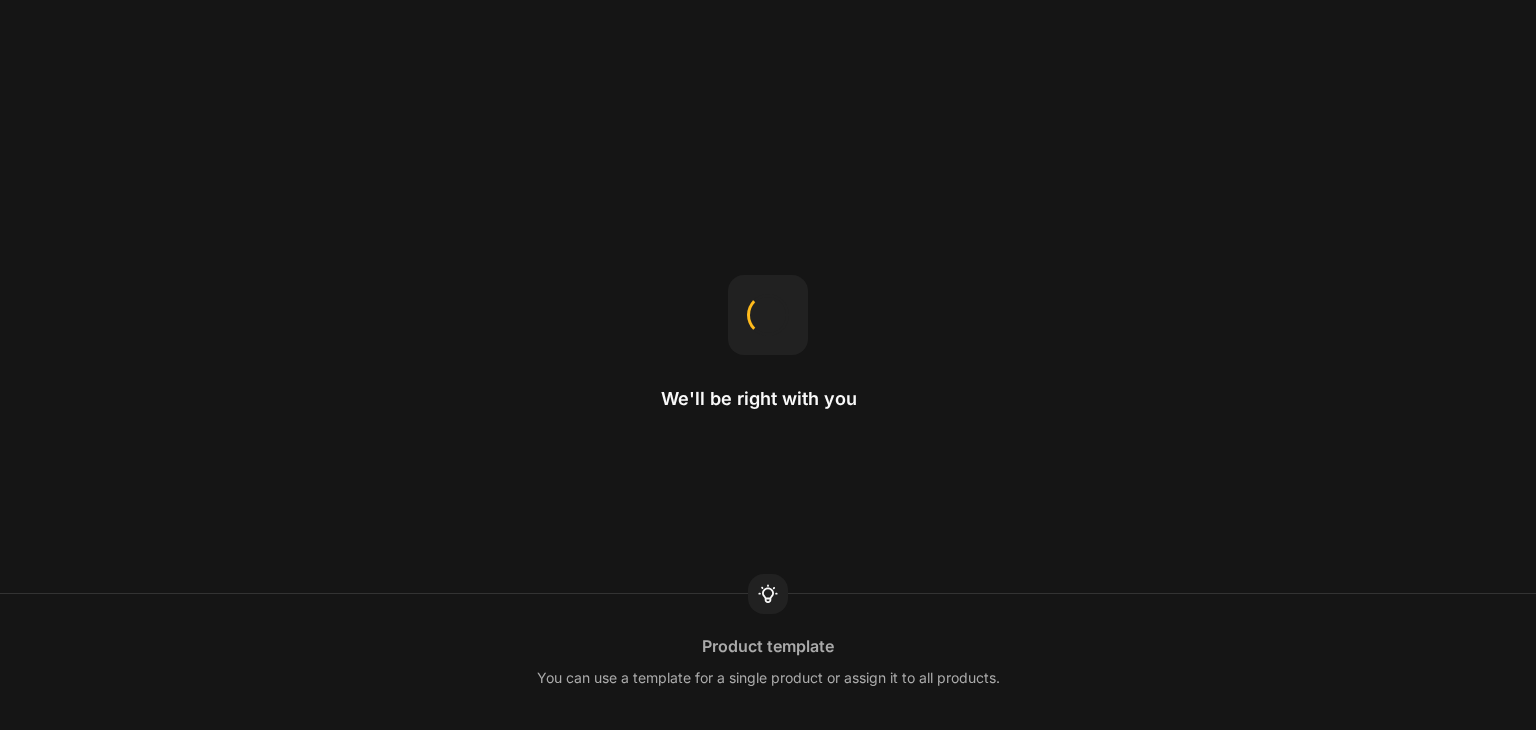 scroll, scrollTop: 0, scrollLeft: 0, axis: both 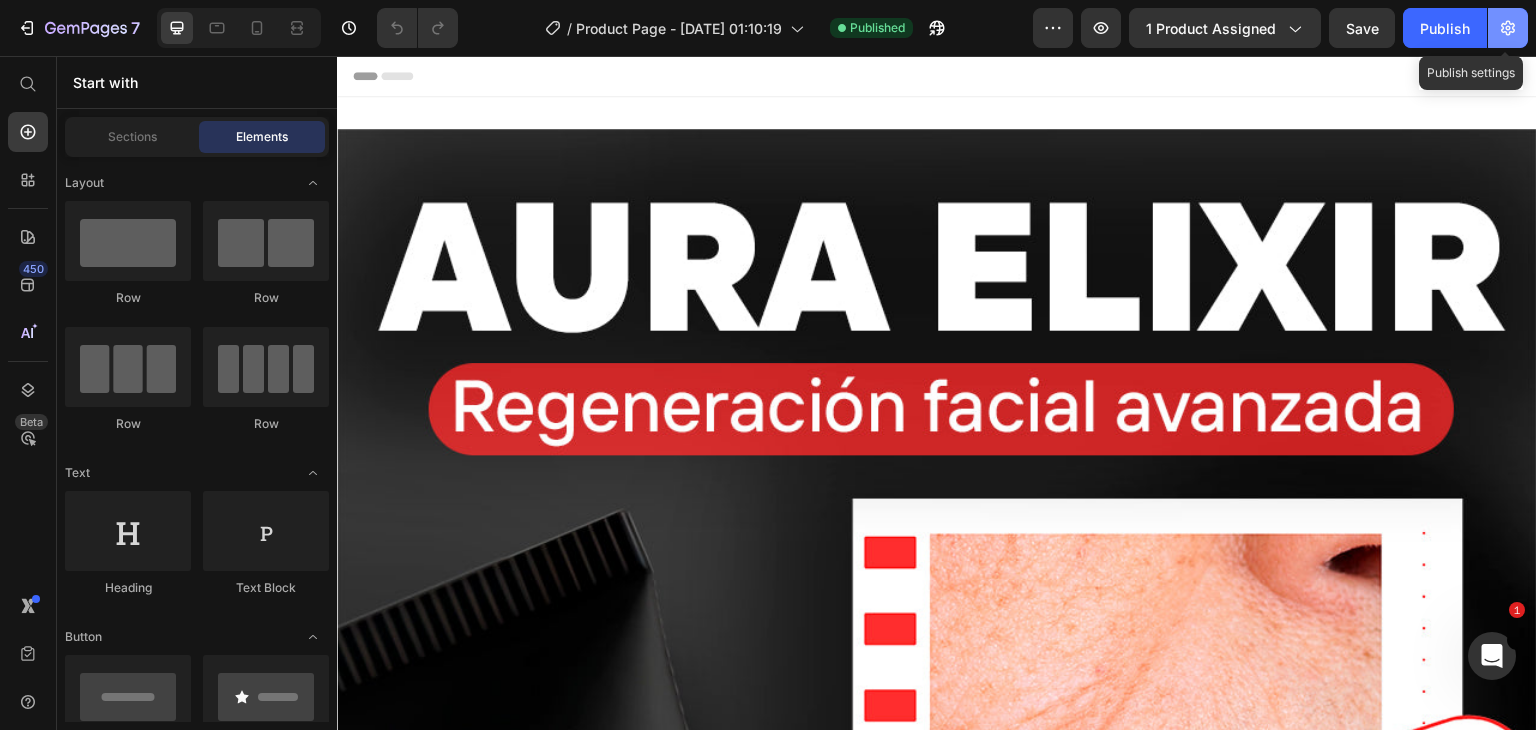 click 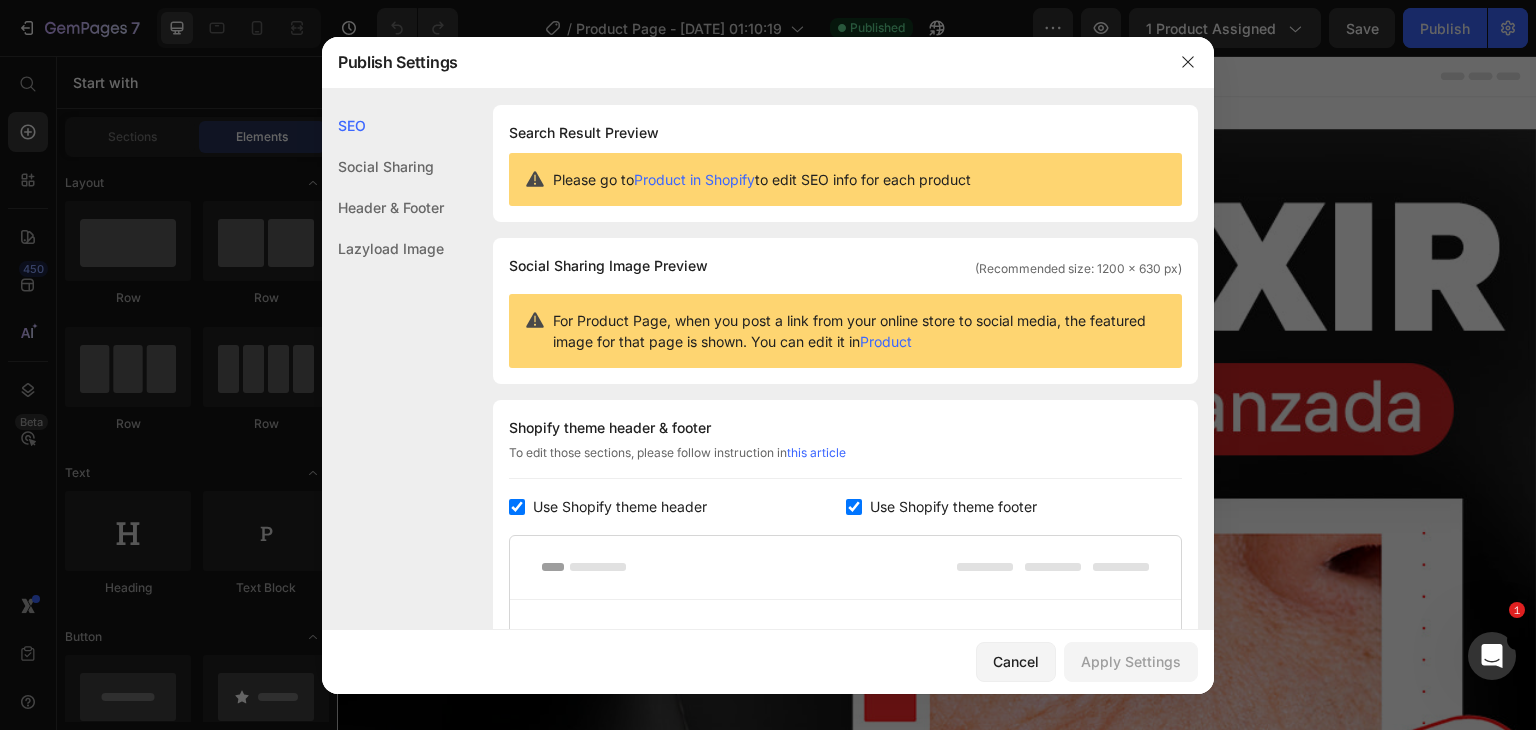 click at bounding box center [854, 507] 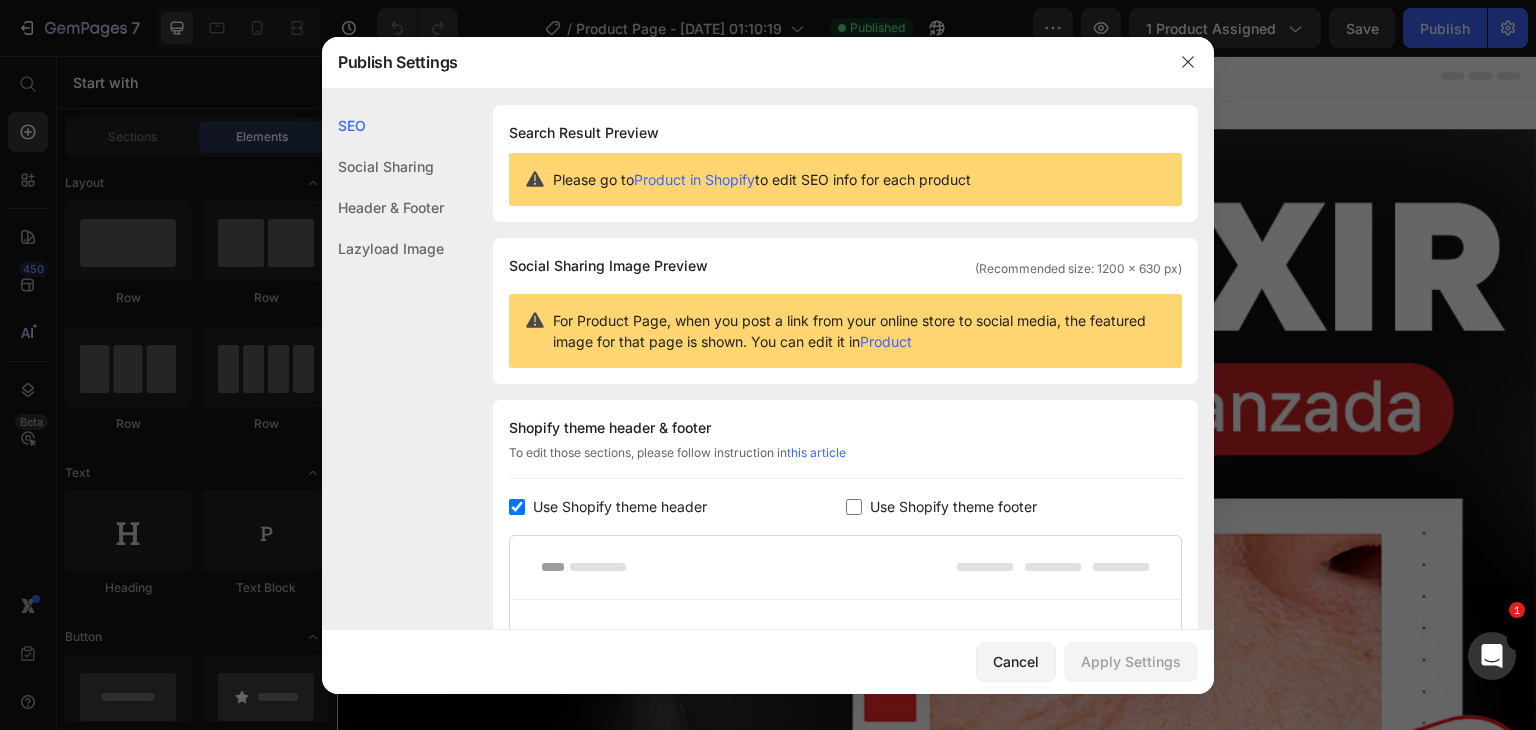 checkbox on "false" 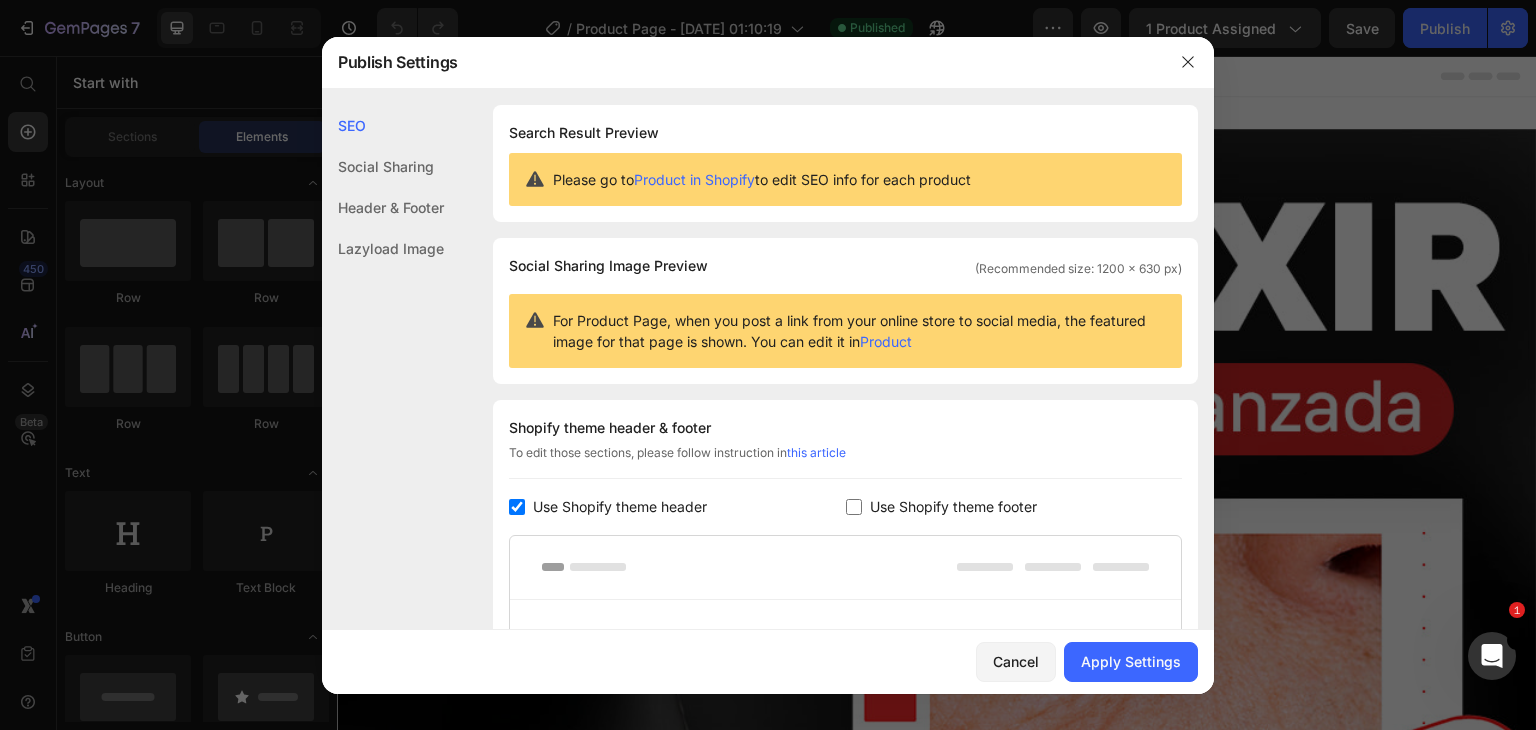 click on "Shopify theme header & footer  To edit those sections, please follow instruction in  this article Use Shopify theme header Use Shopify theme footer GemPages Design" 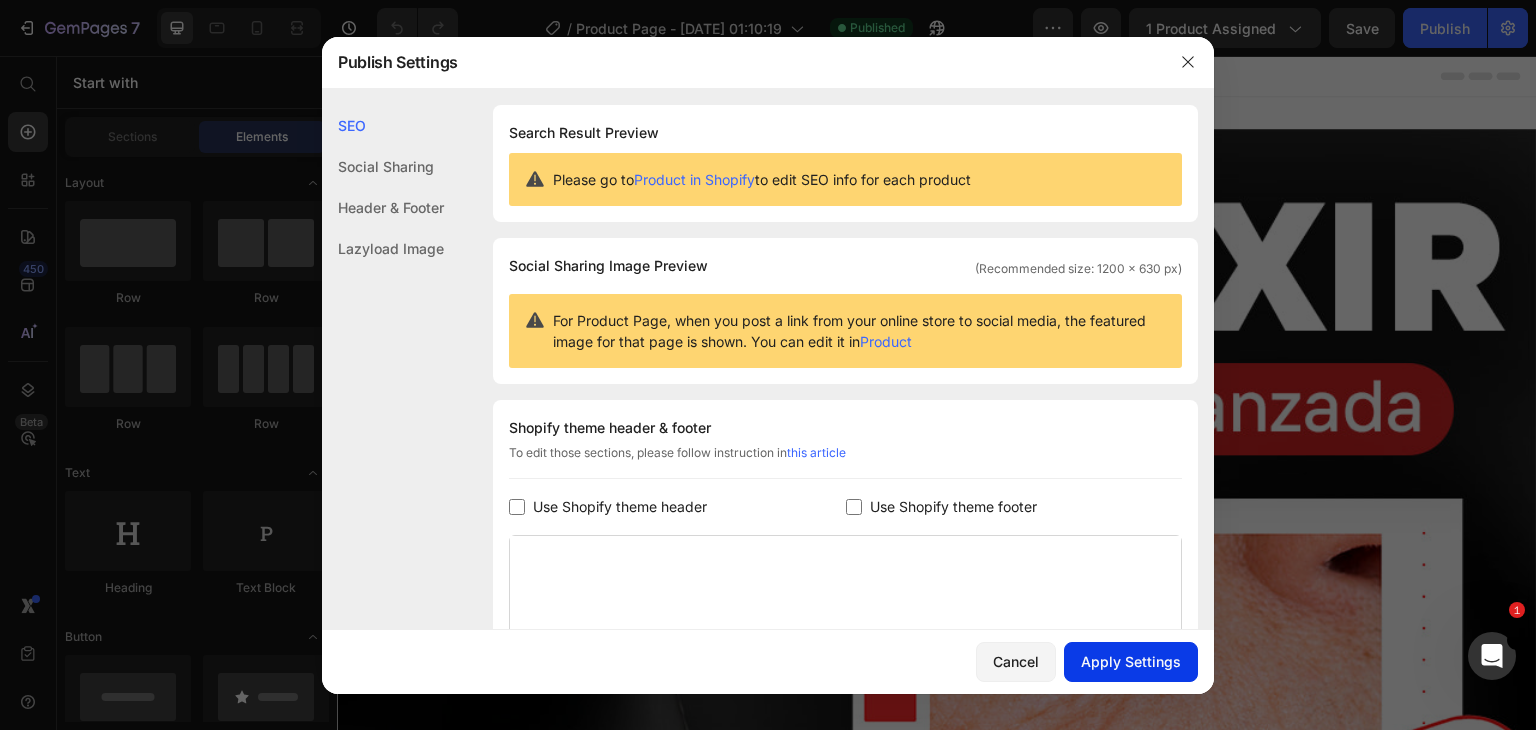 click on "Apply Settings" at bounding box center [1131, 661] 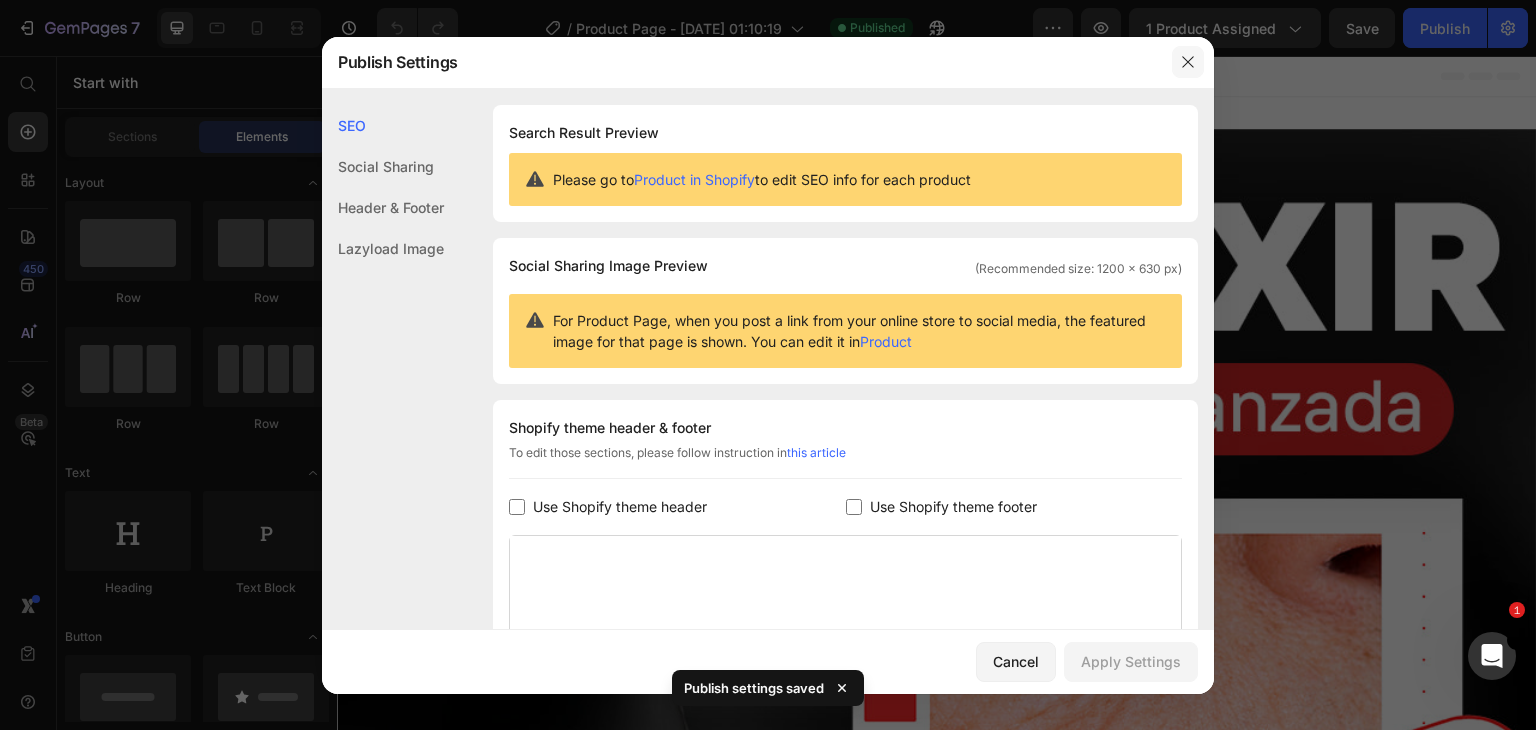 click 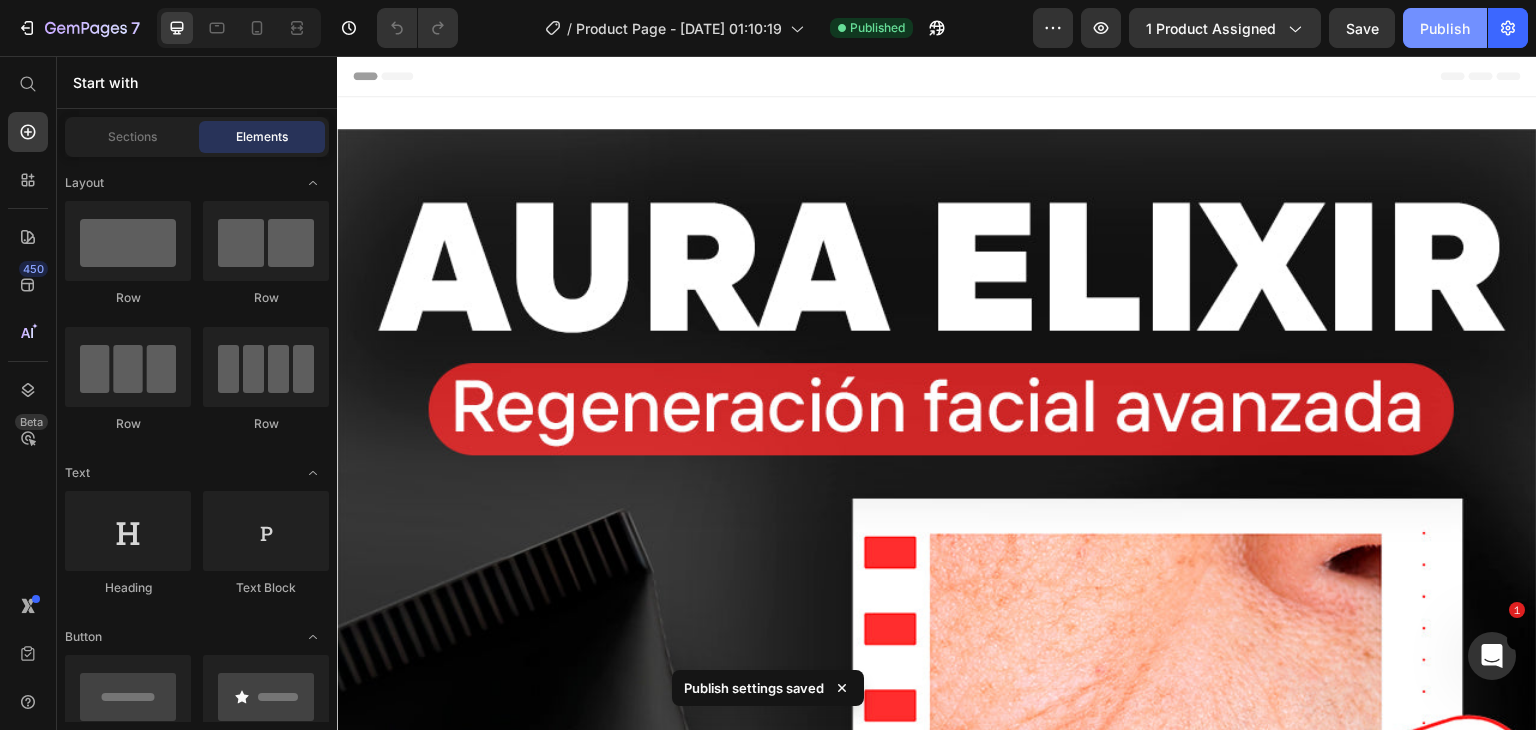 click on "Publish" at bounding box center (1445, 28) 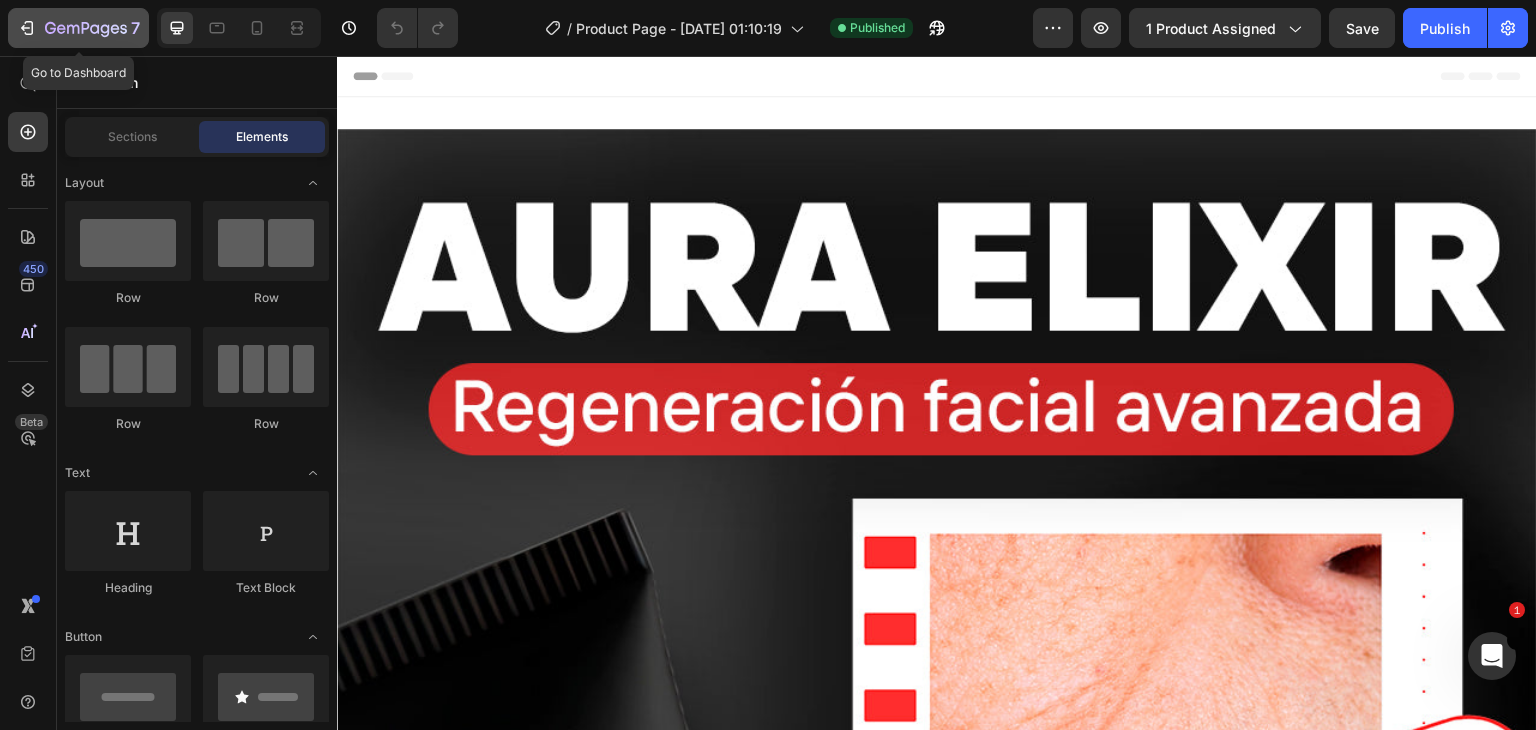 click 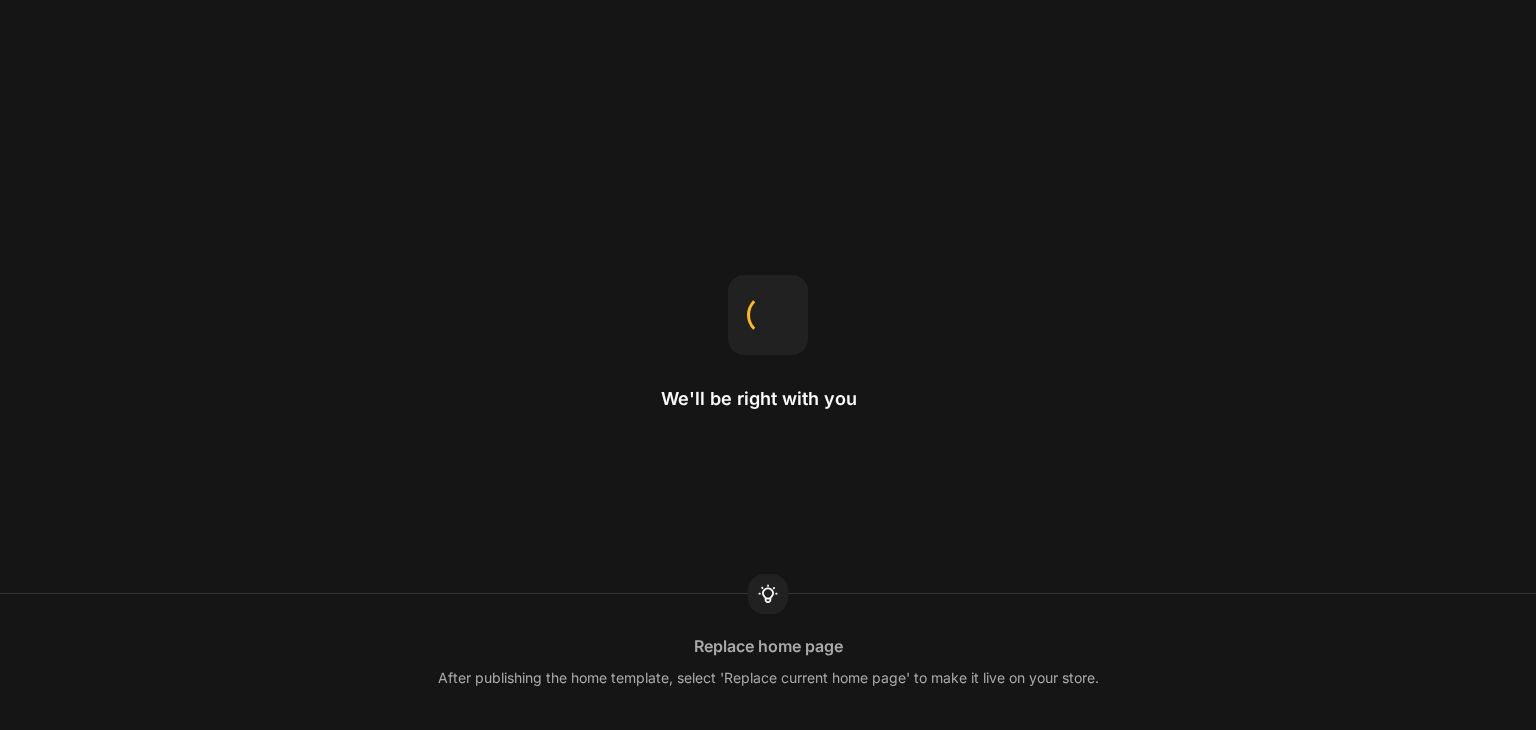 scroll, scrollTop: 0, scrollLeft: 0, axis: both 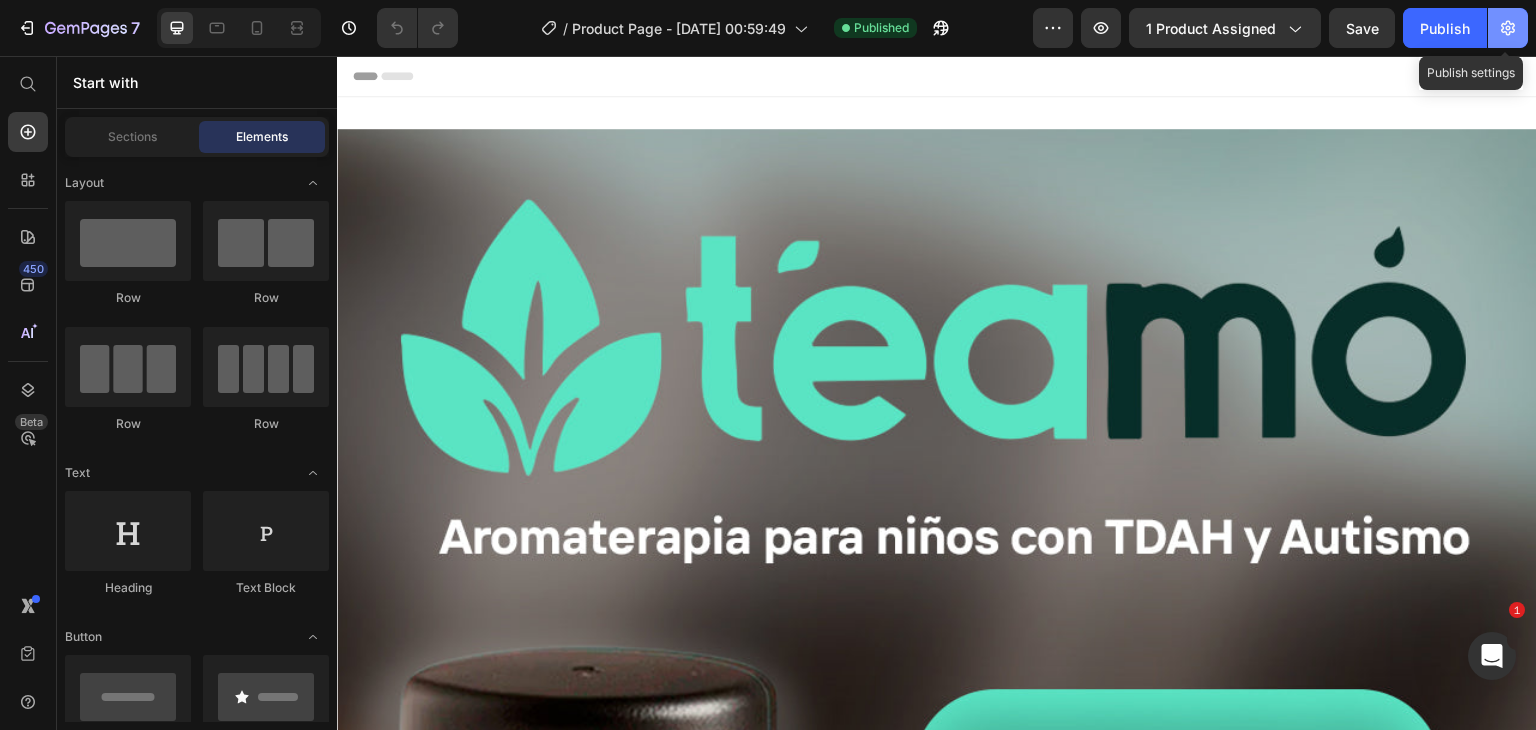 click 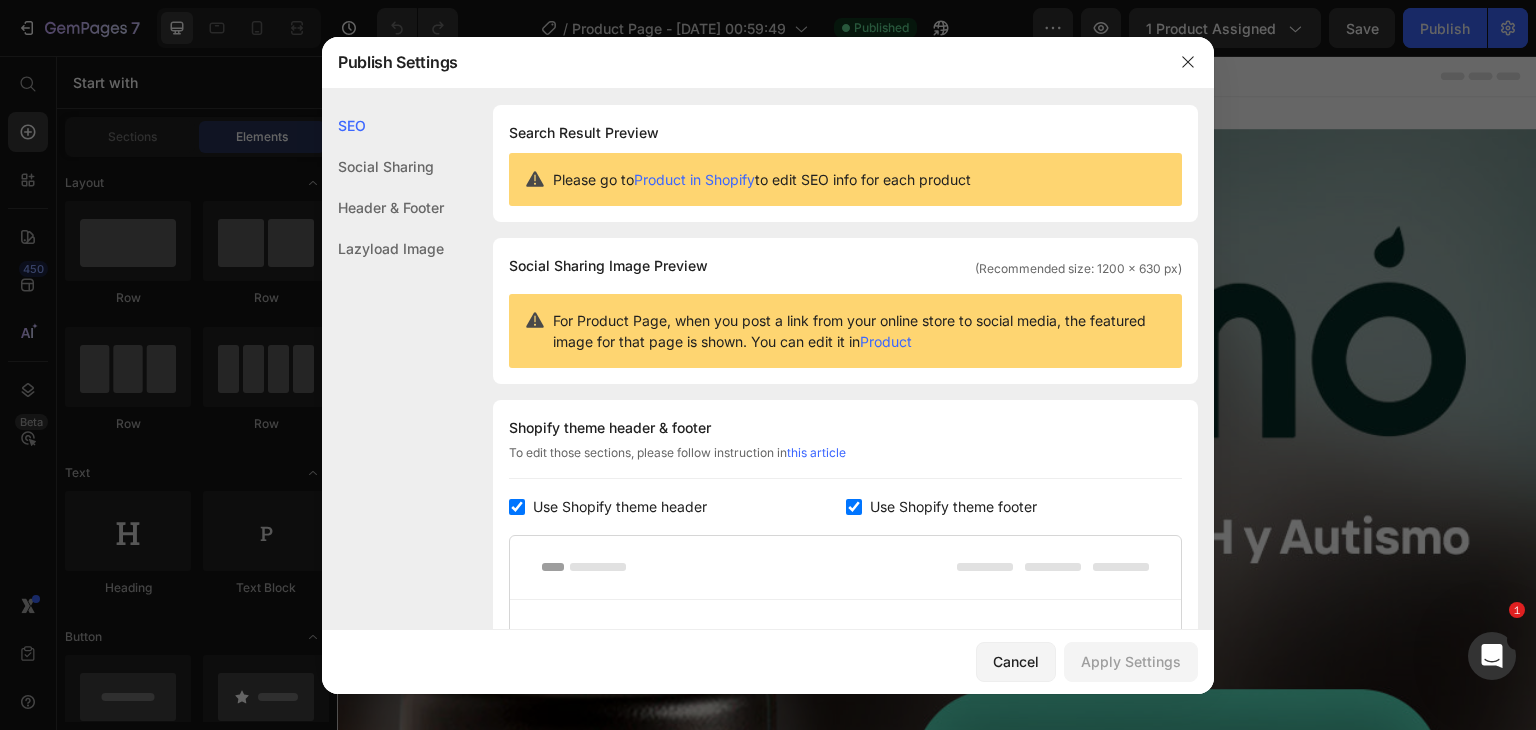 click at bounding box center (854, 507) 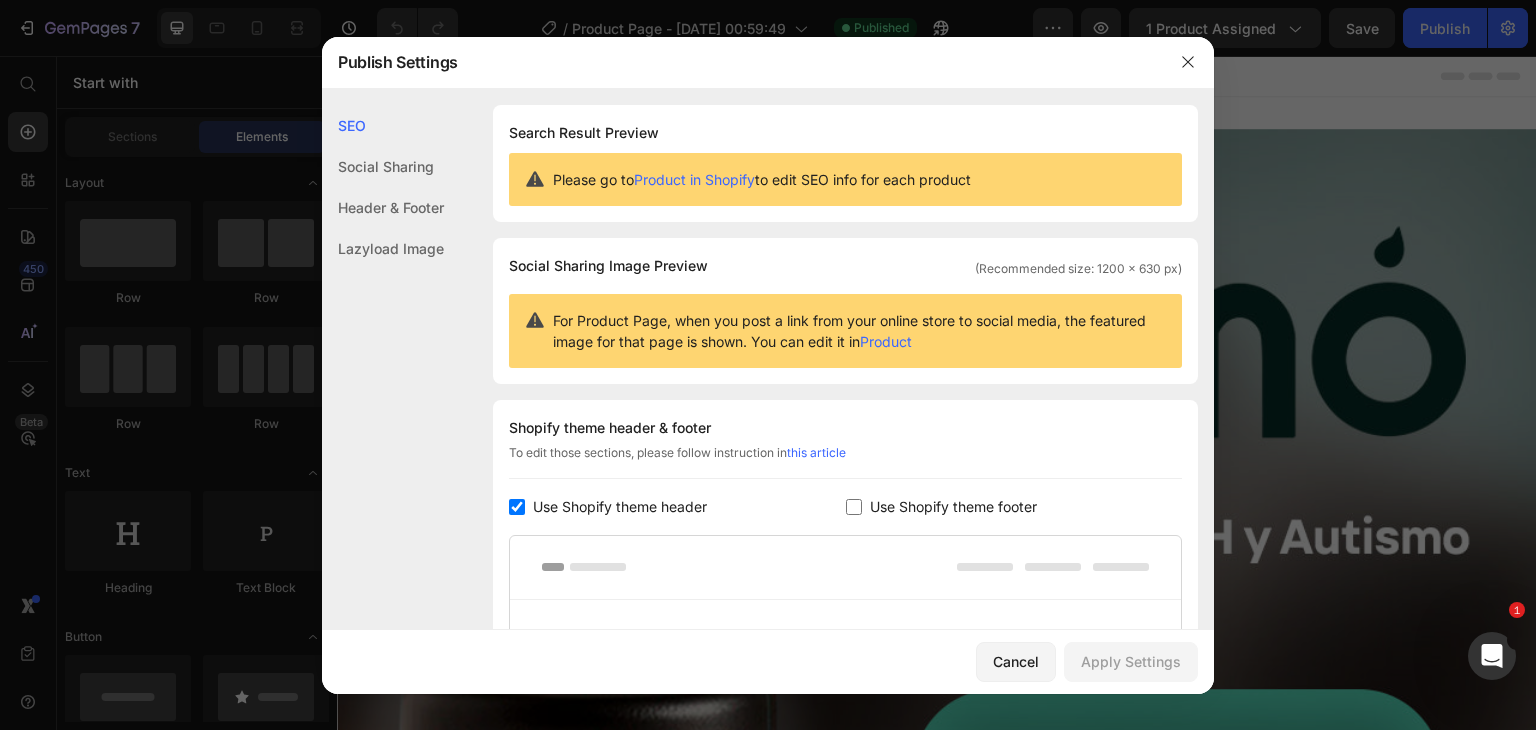 checkbox on "false" 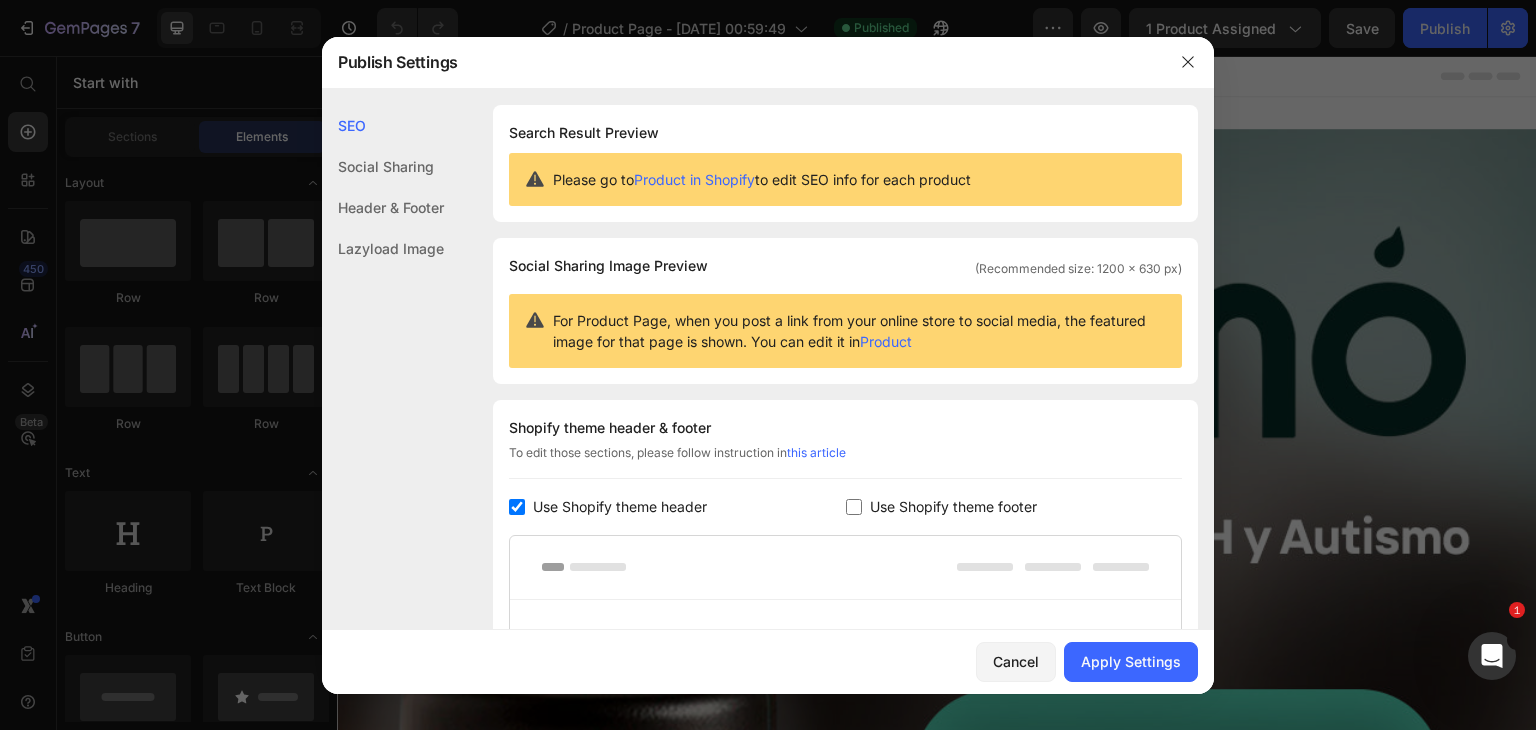 click at bounding box center [517, 507] 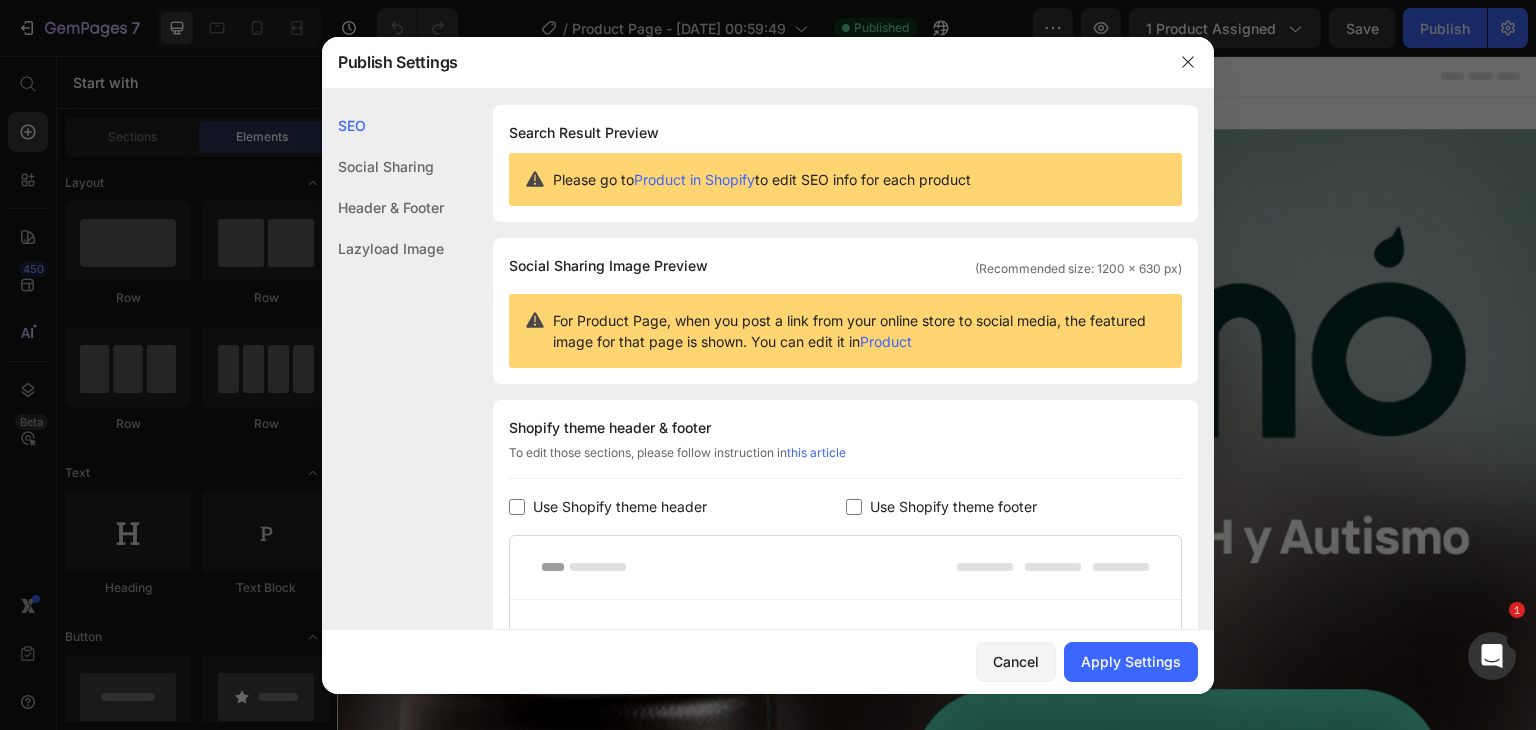 checkbox on "false" 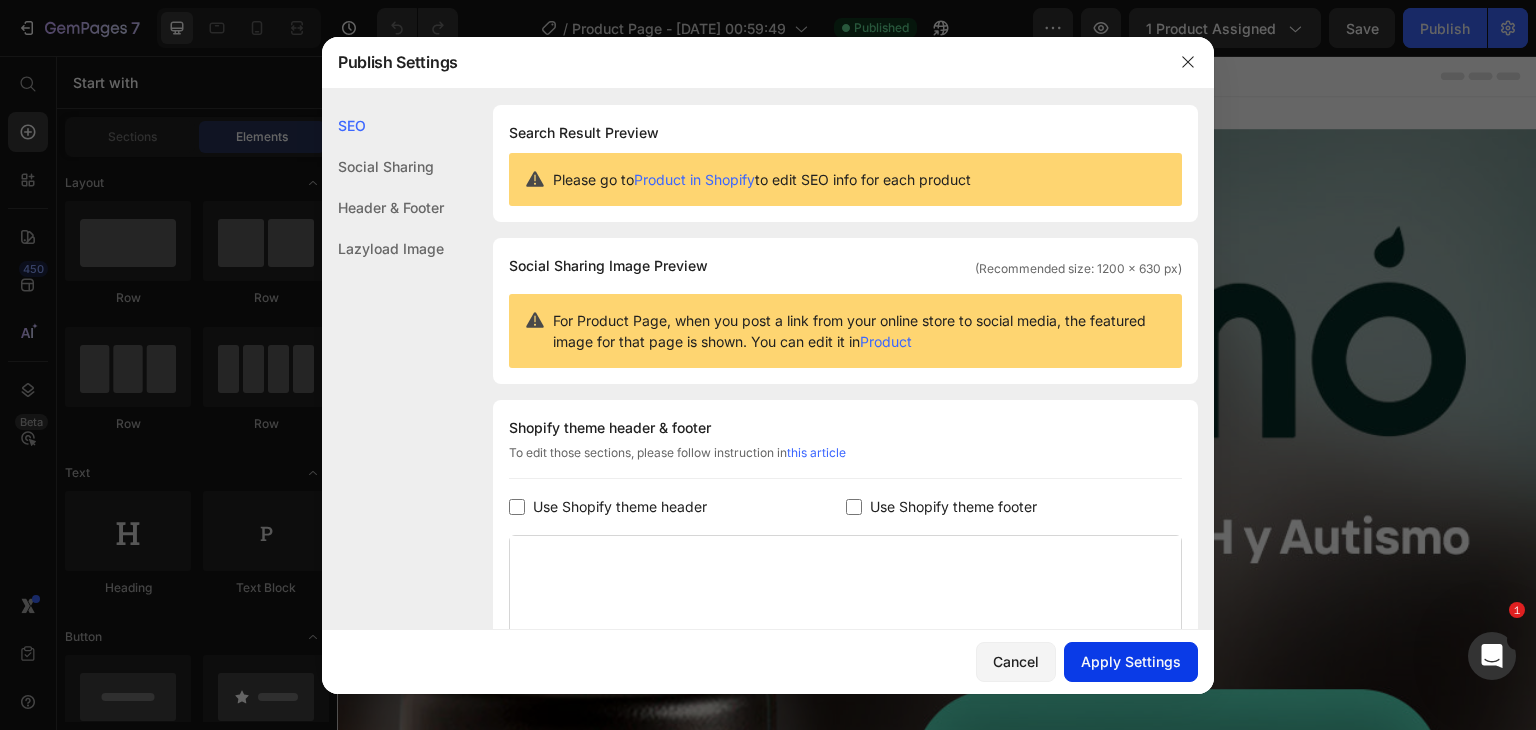 click on "Apply Settings" at bounding box center [1131, 661] 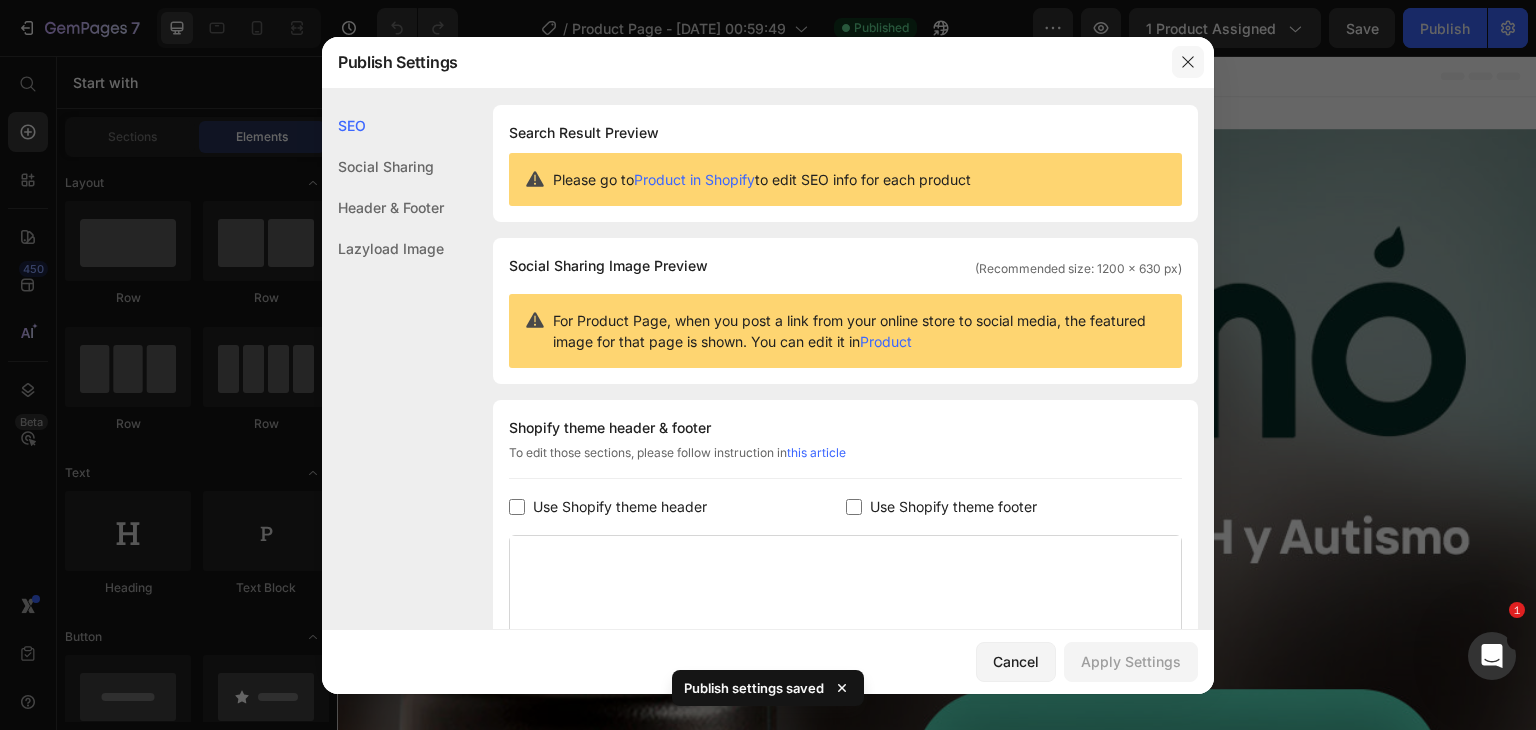 click 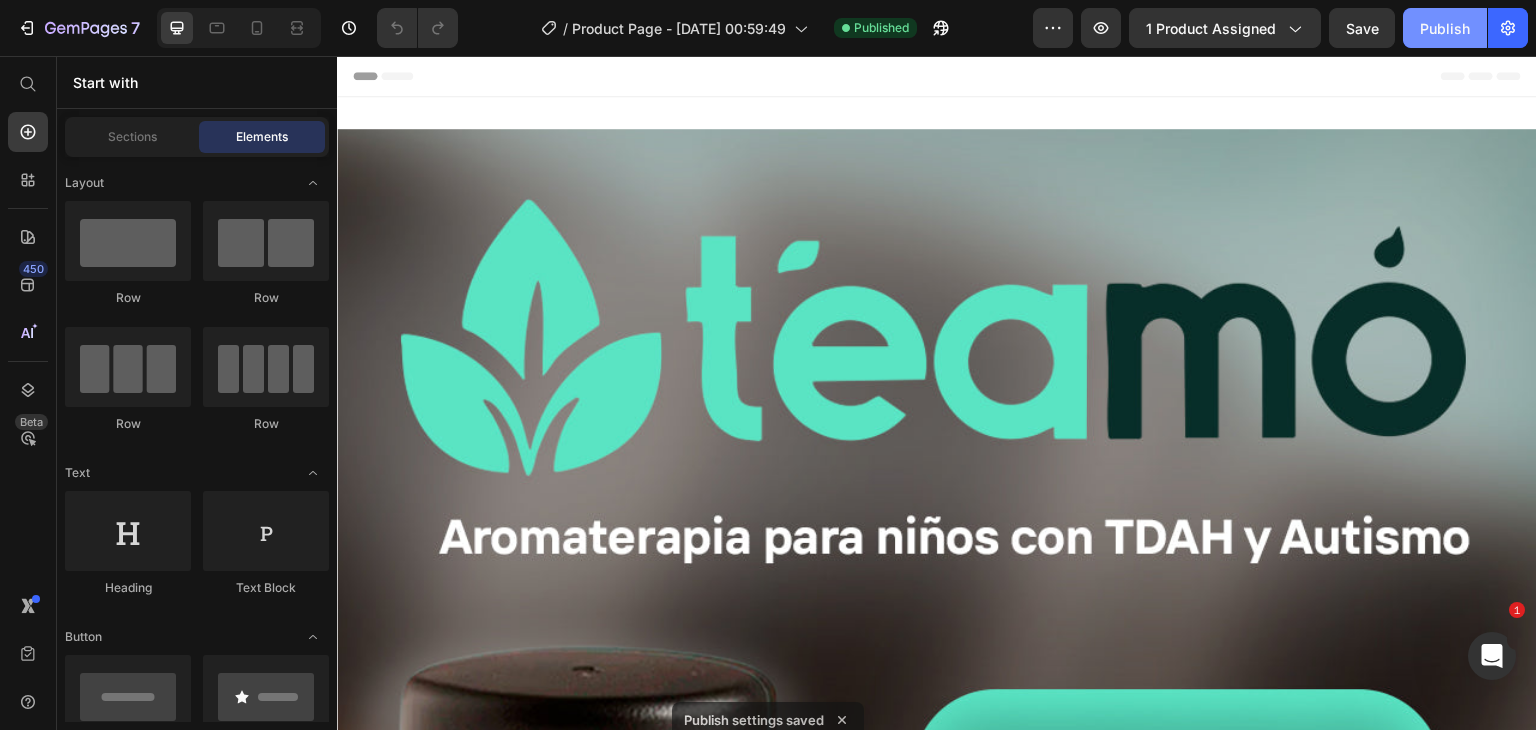 click on "Publish" at bounding box center [1445, 28] 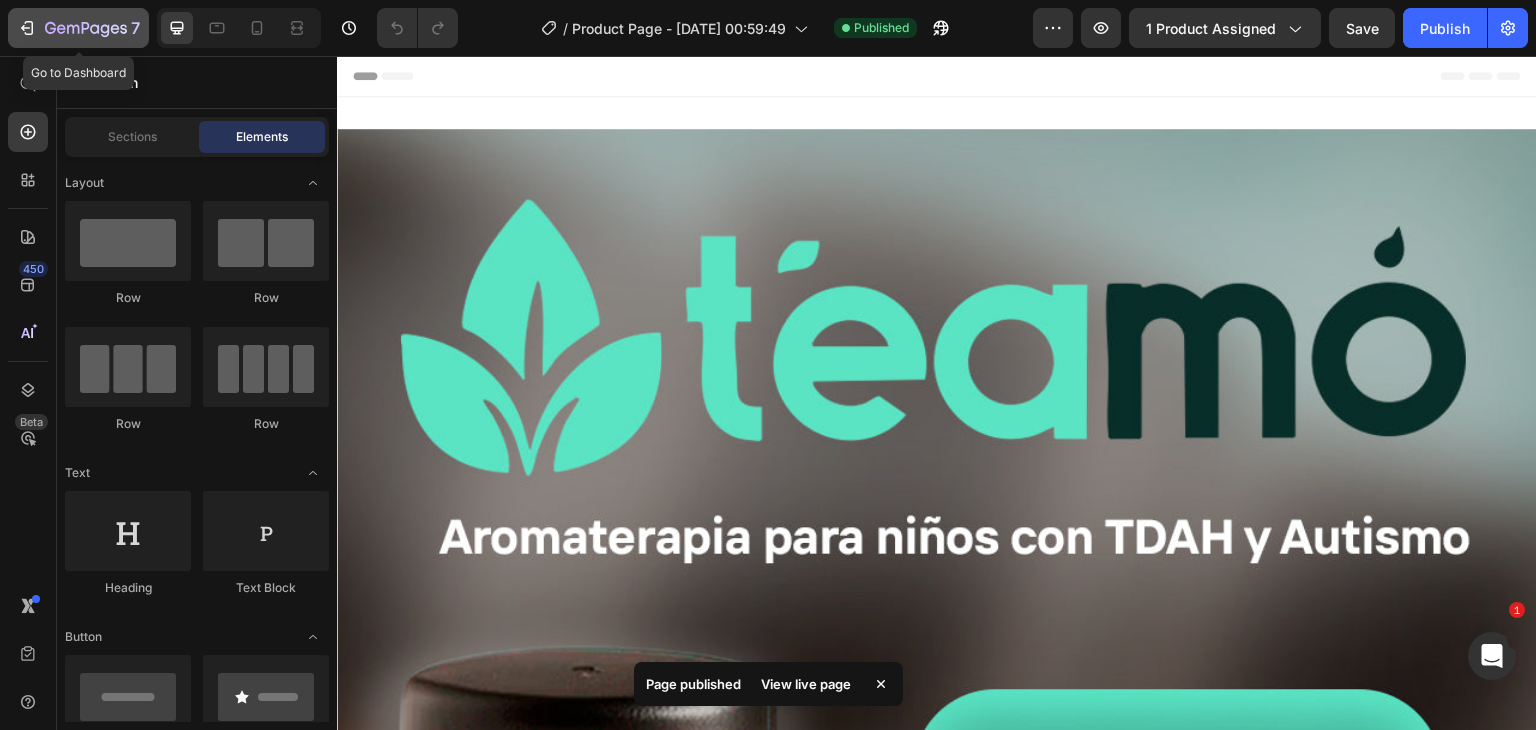 click 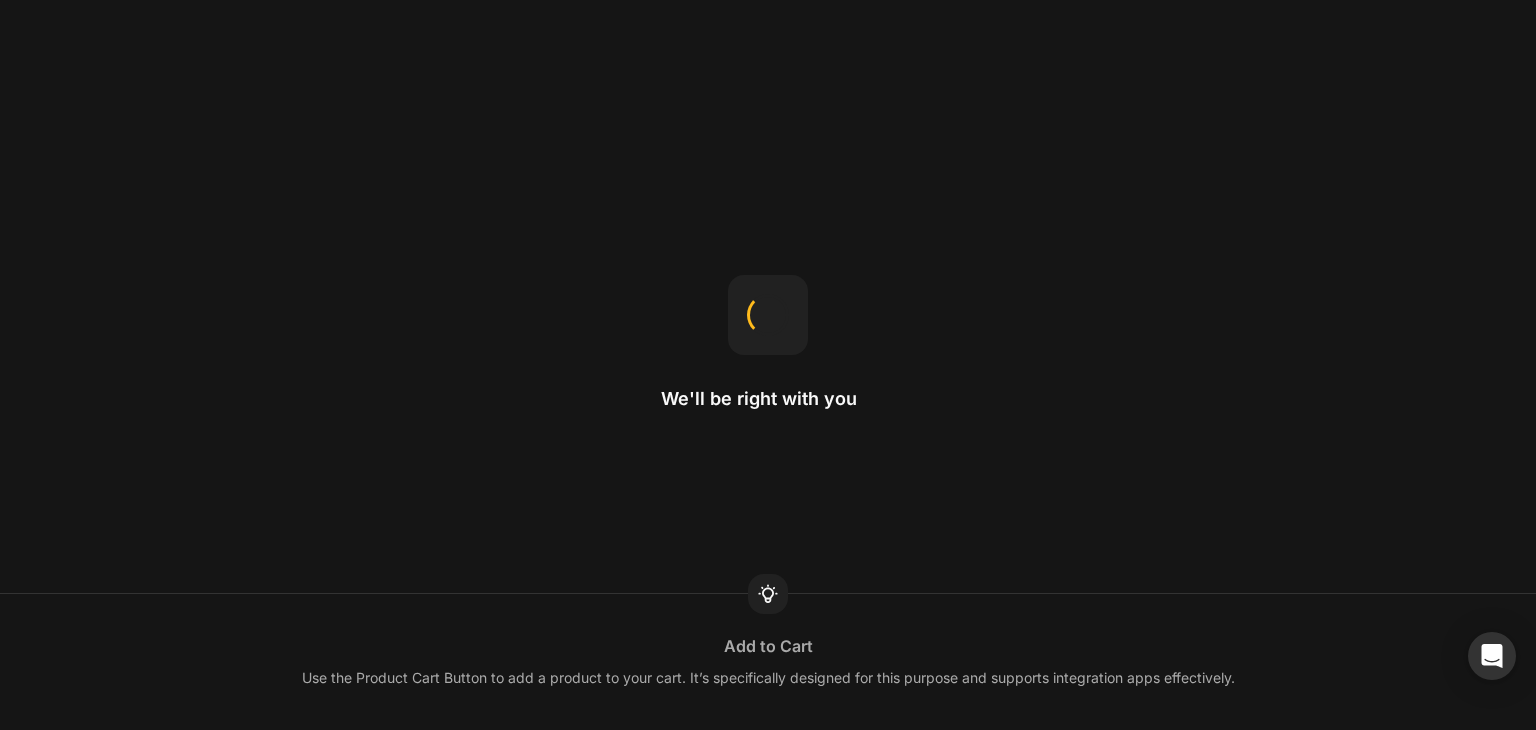scroll, scrollTop: 0, scrollLeft: 0, axis: both 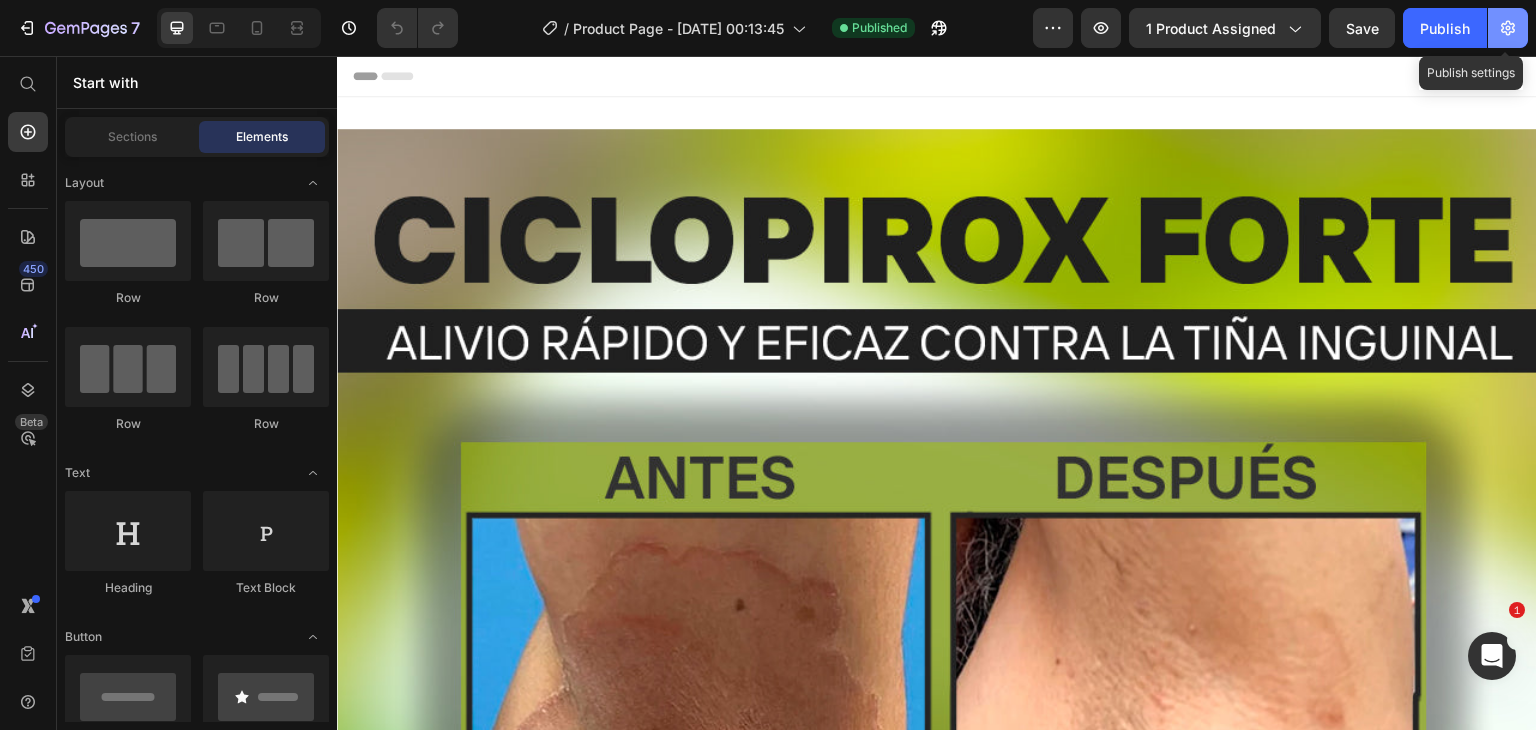click 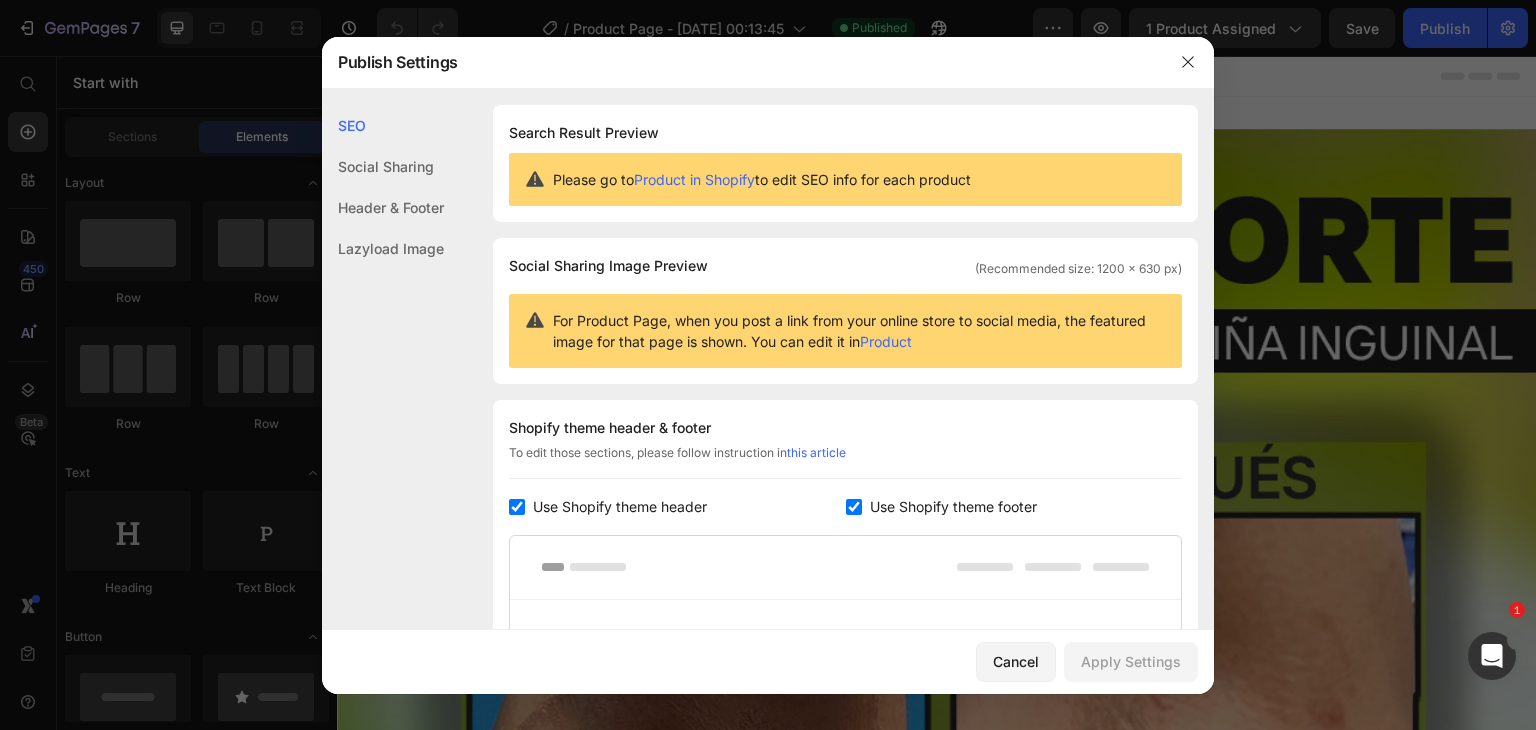 click at bounding box center [854, 507] 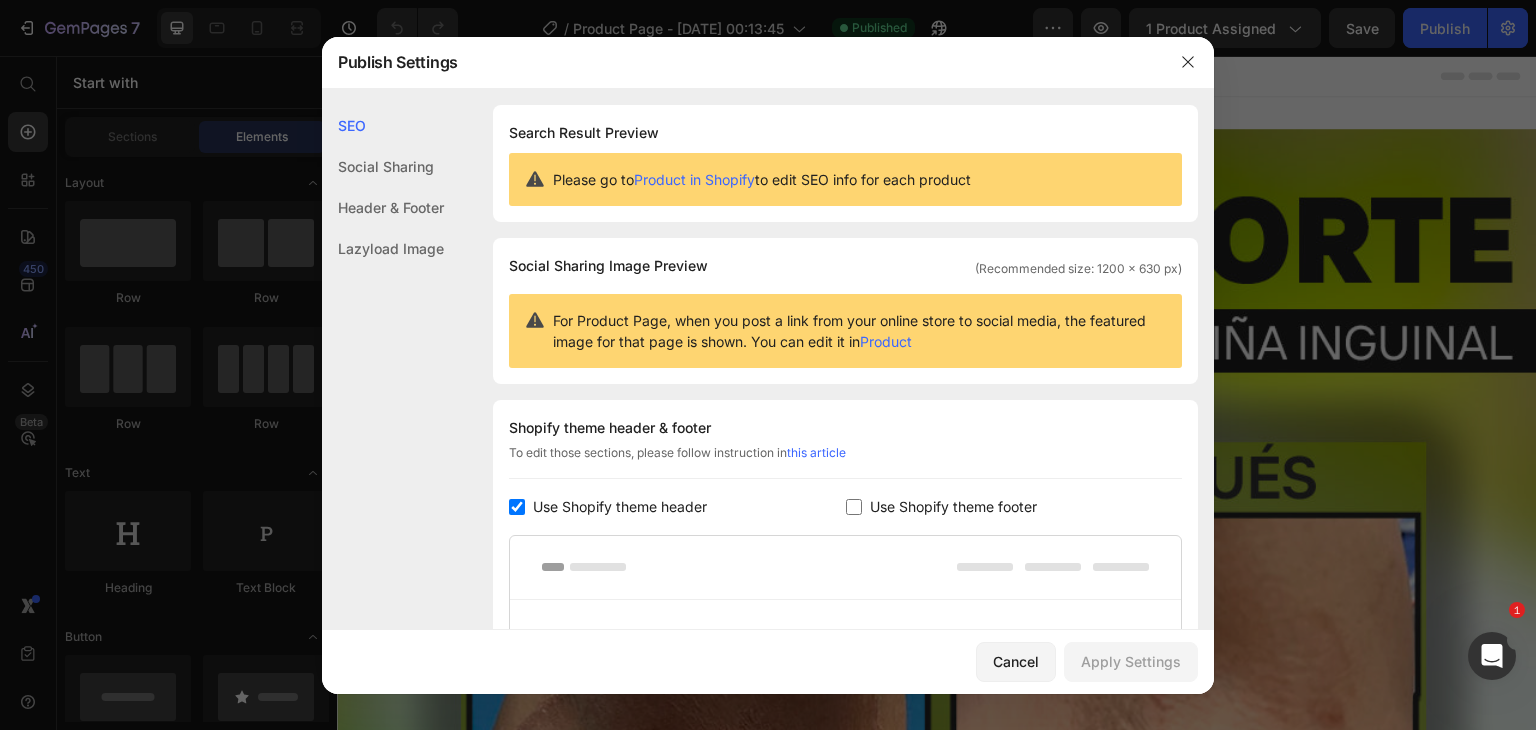 checkbox on "false" 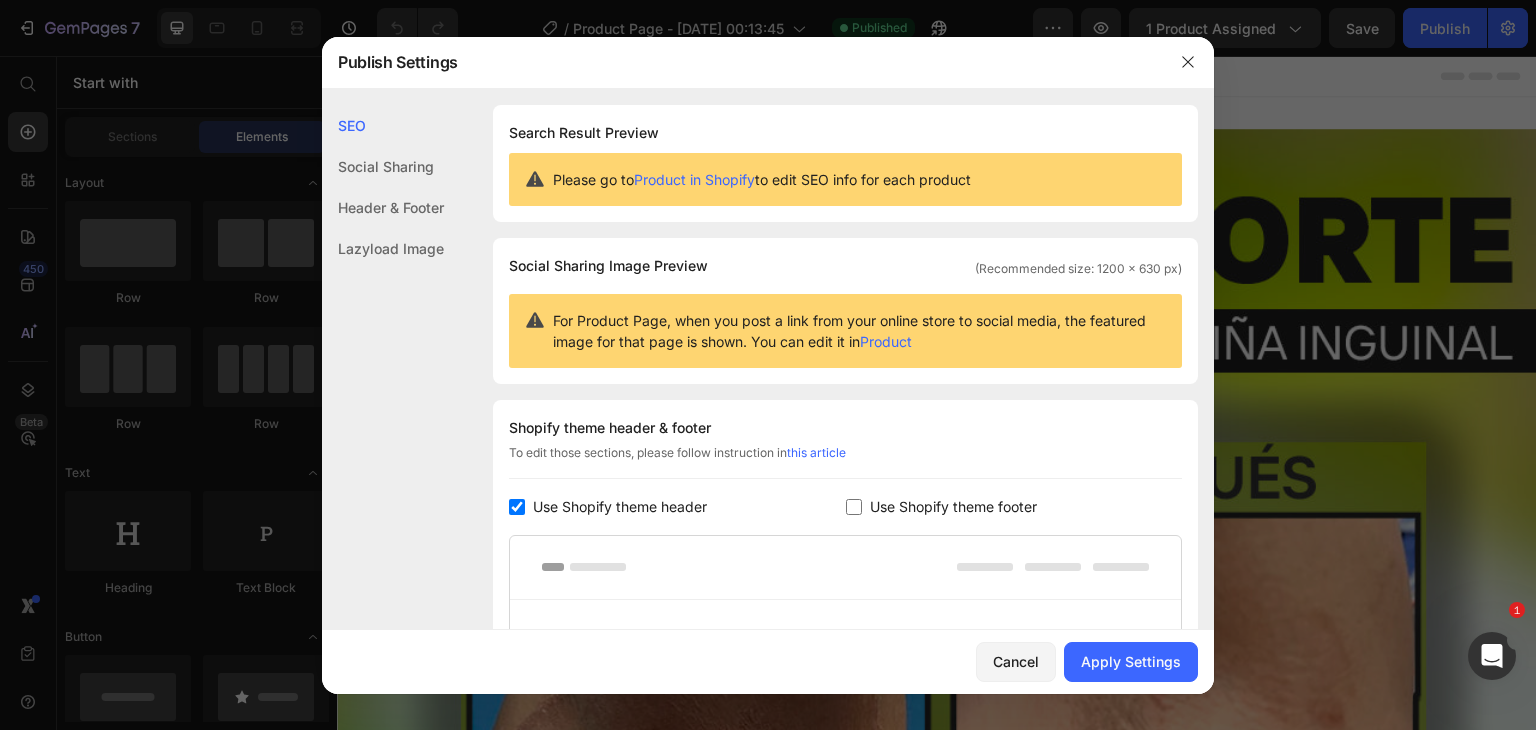 click at bounding box center [517, 507] 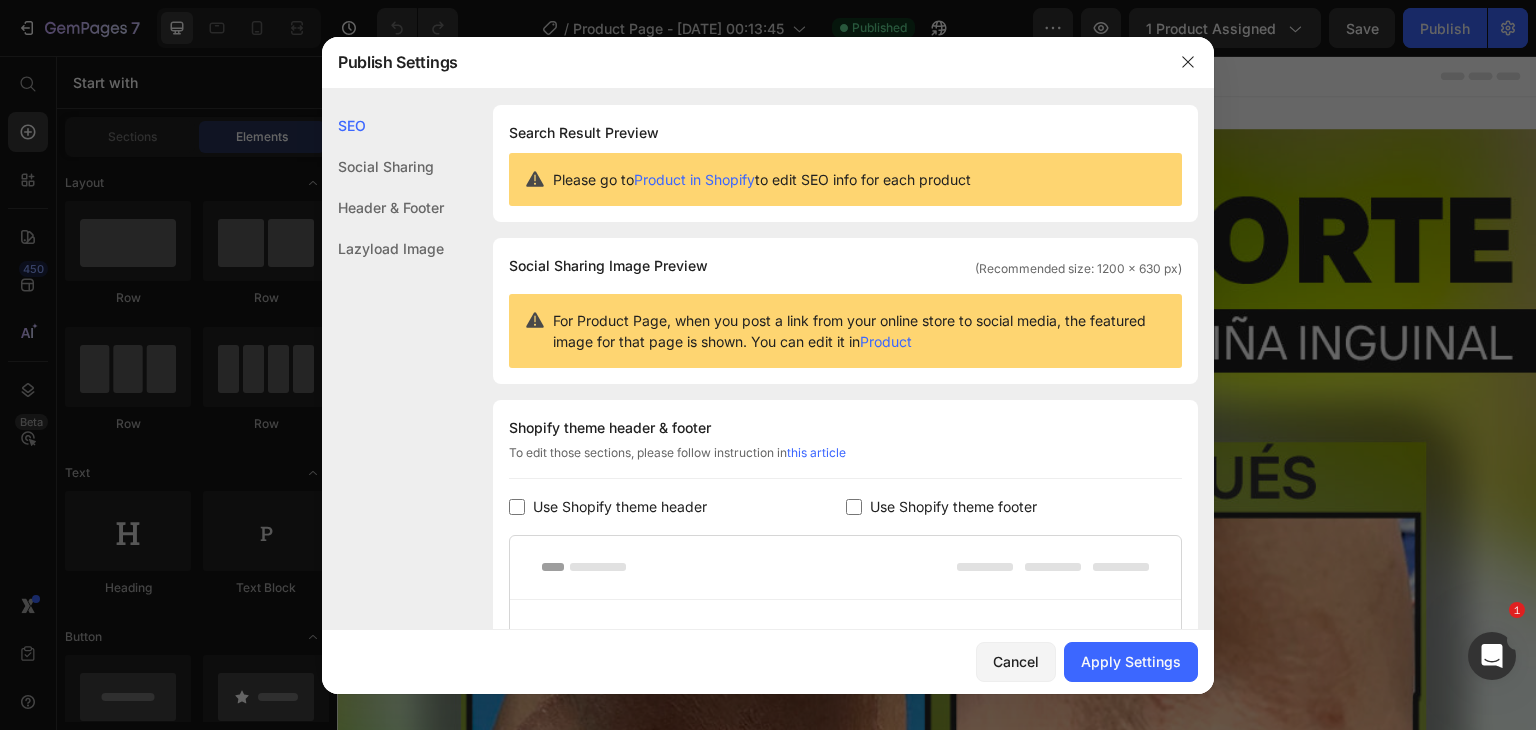 checkbox on "false" 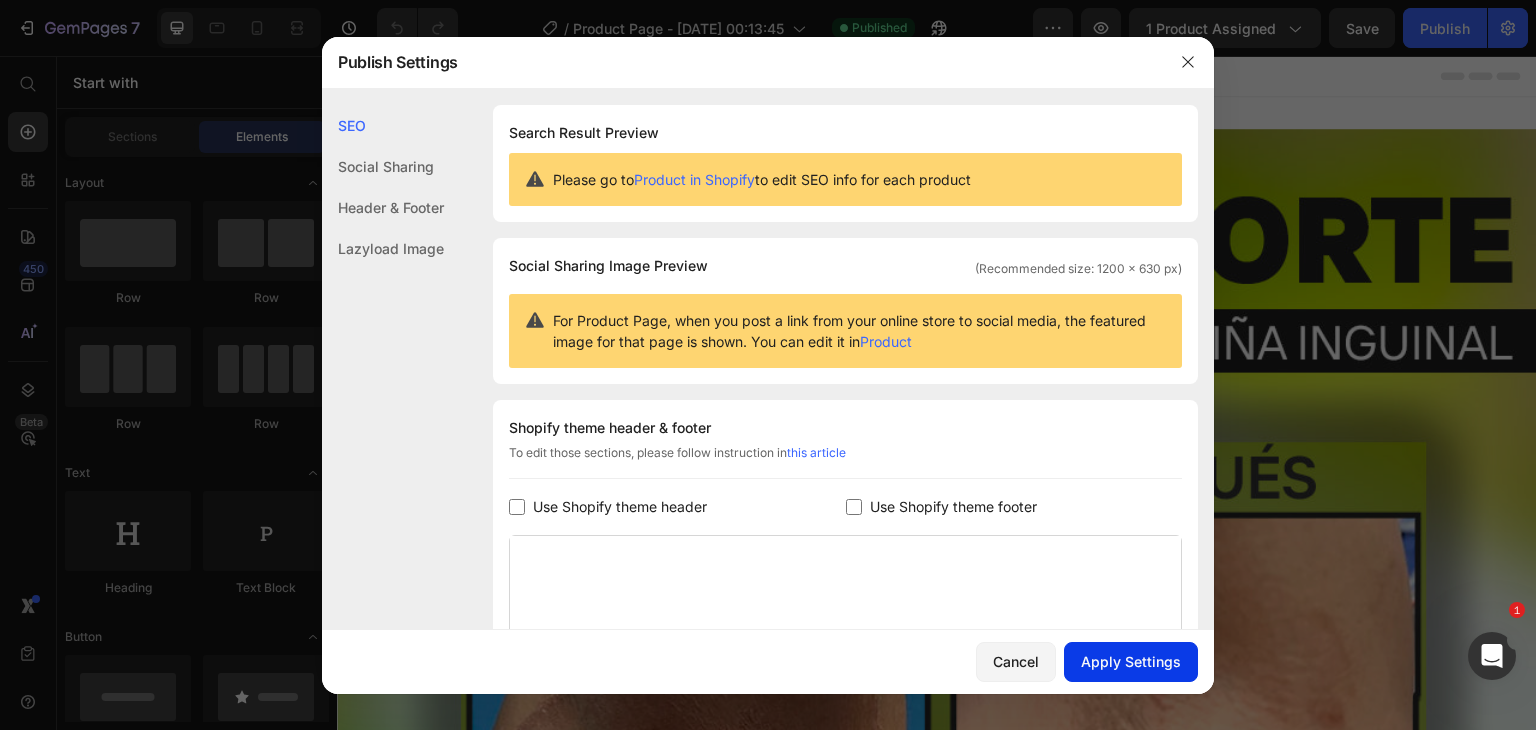 click on "Apply Settings" at bounding box center [1131, 661] 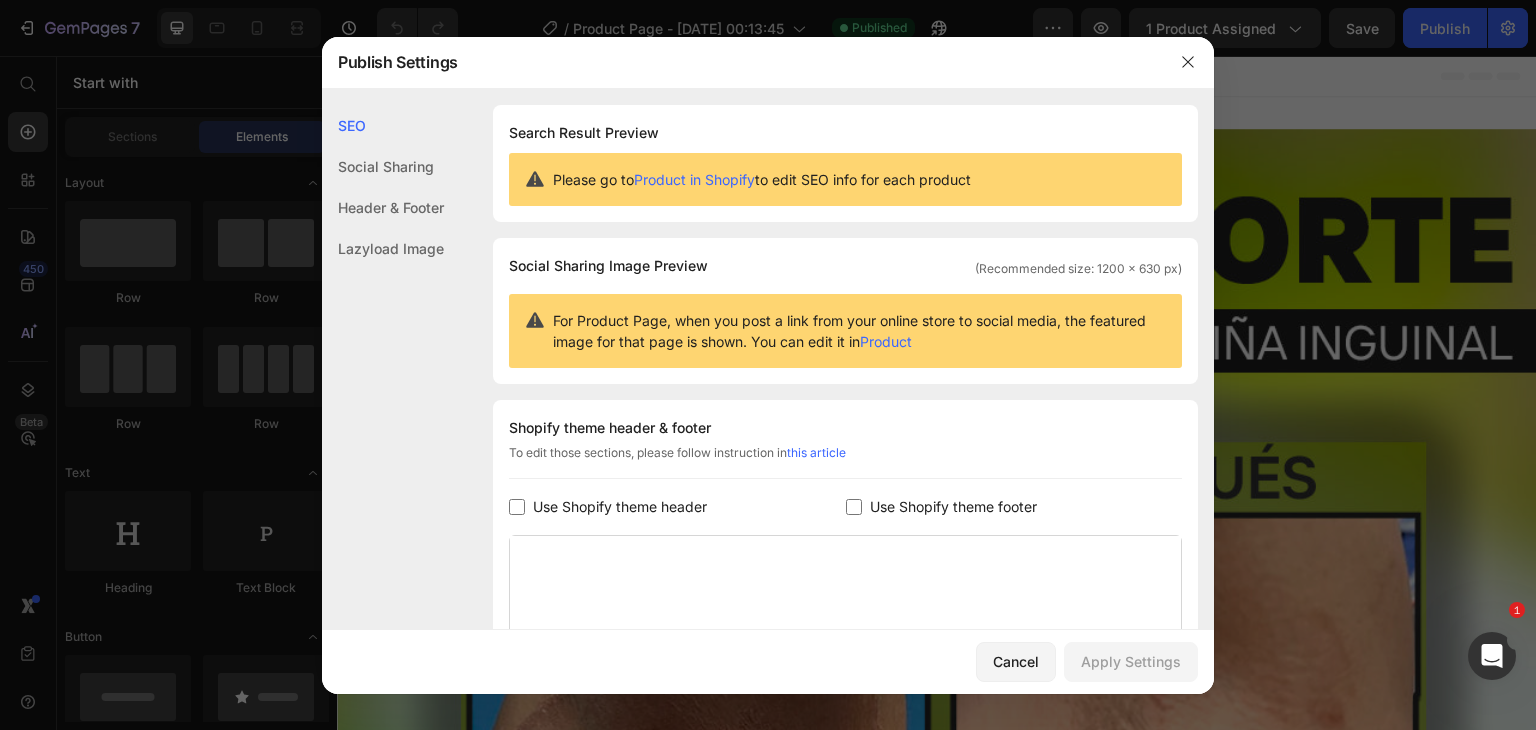 drag, startPoint x: 1189, startPoint y: 60, endPoint x: 1359, endPoint y: 52, distance: 170.18813 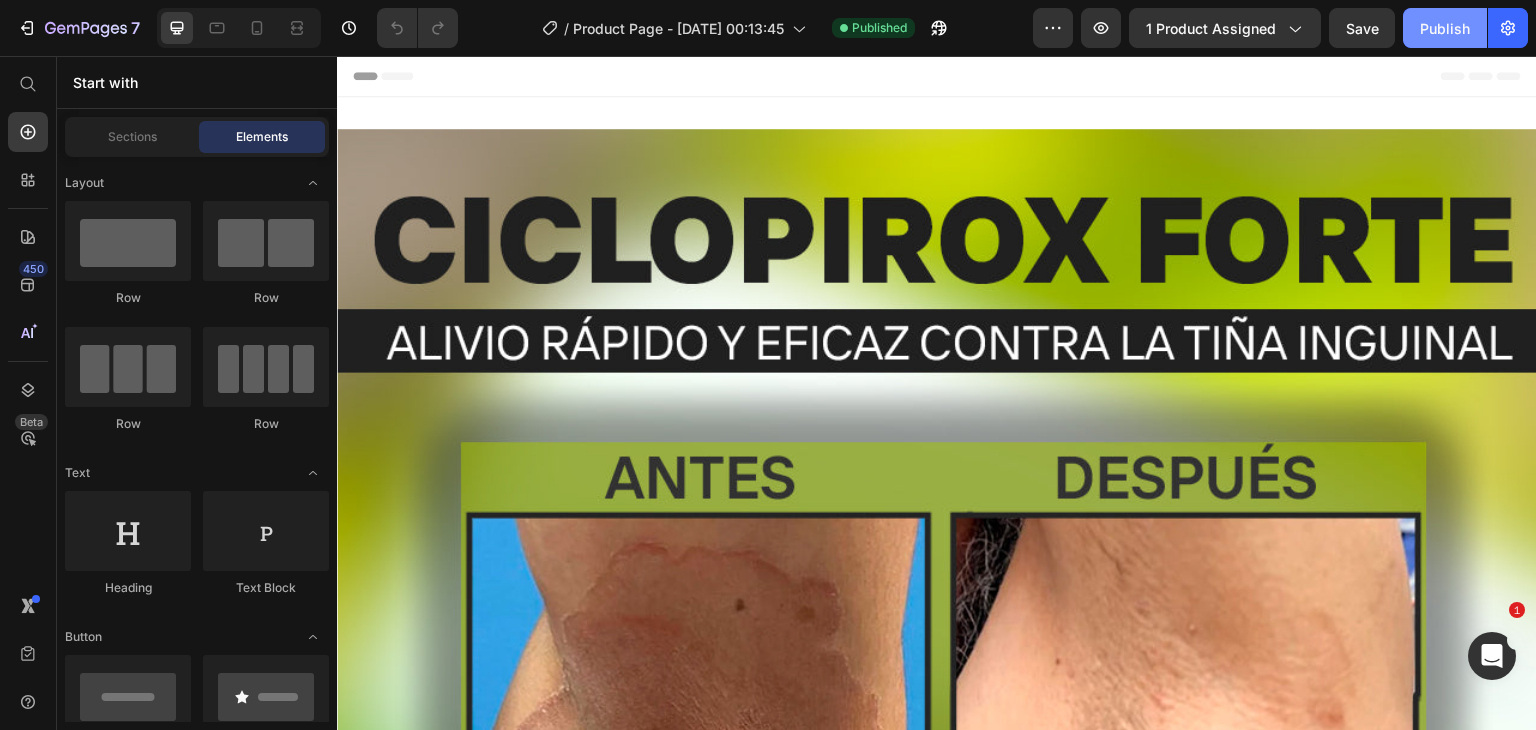 click on "Publish" at bounding box center (1445, 28) 